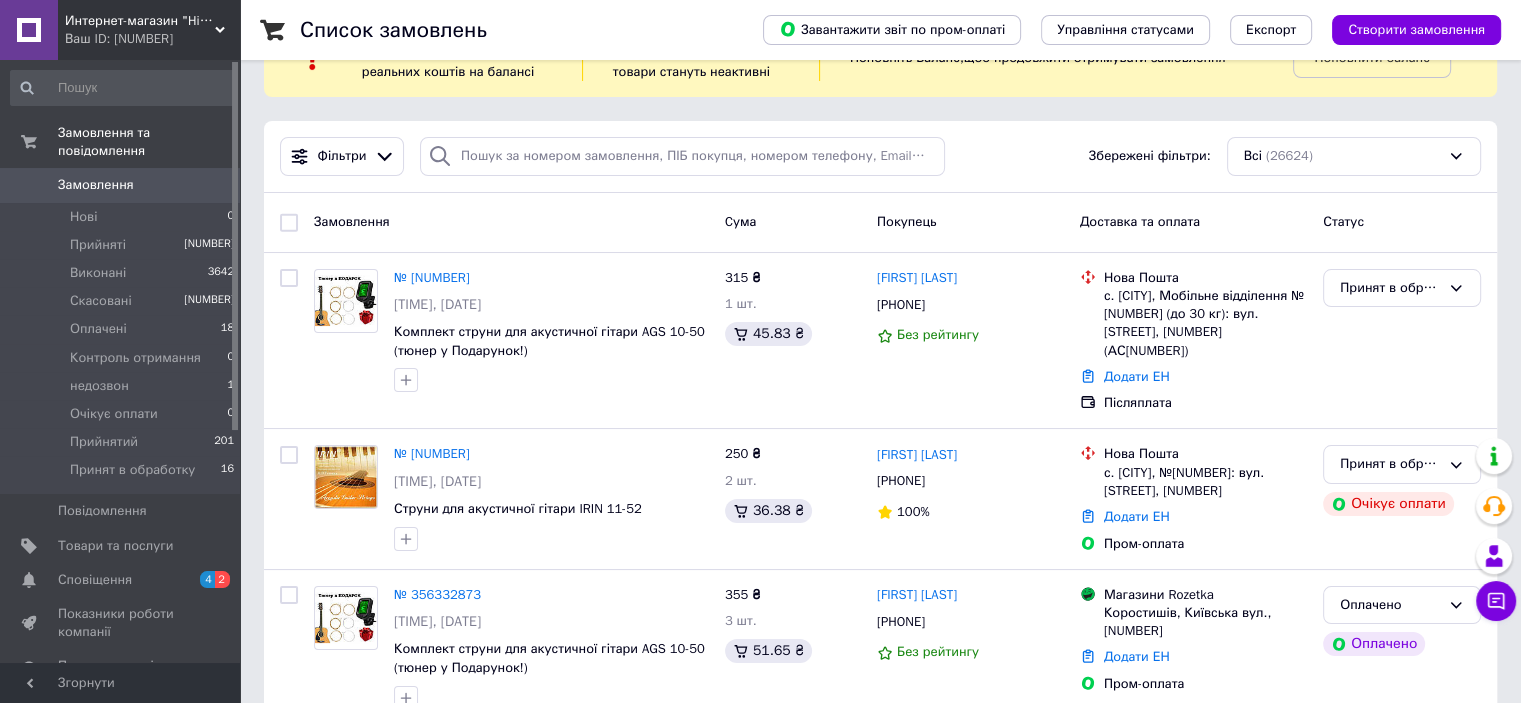 scroll, scrollTop: 100, scrollLeft: 0, axis: vertical 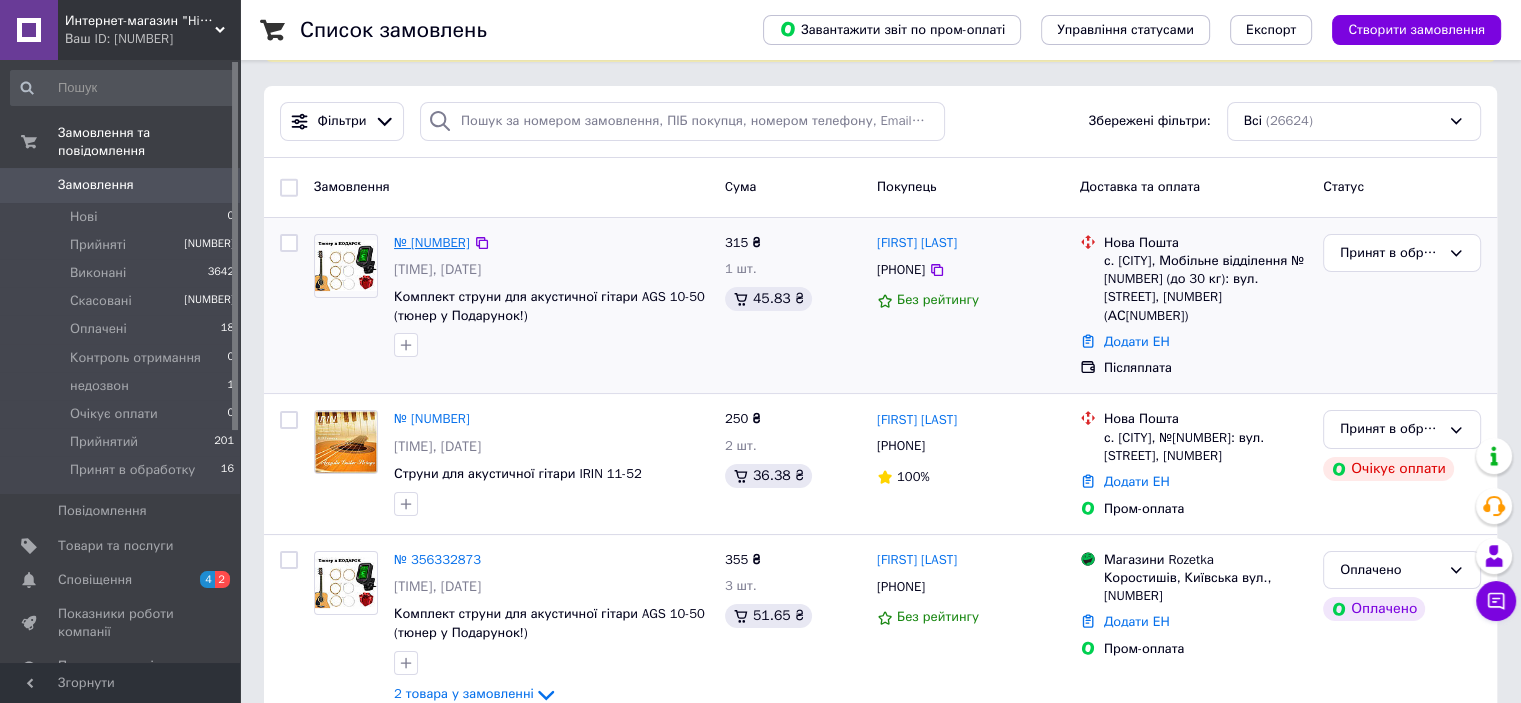 click on "№ [NUMBER]" at bounding box center [432, 242] 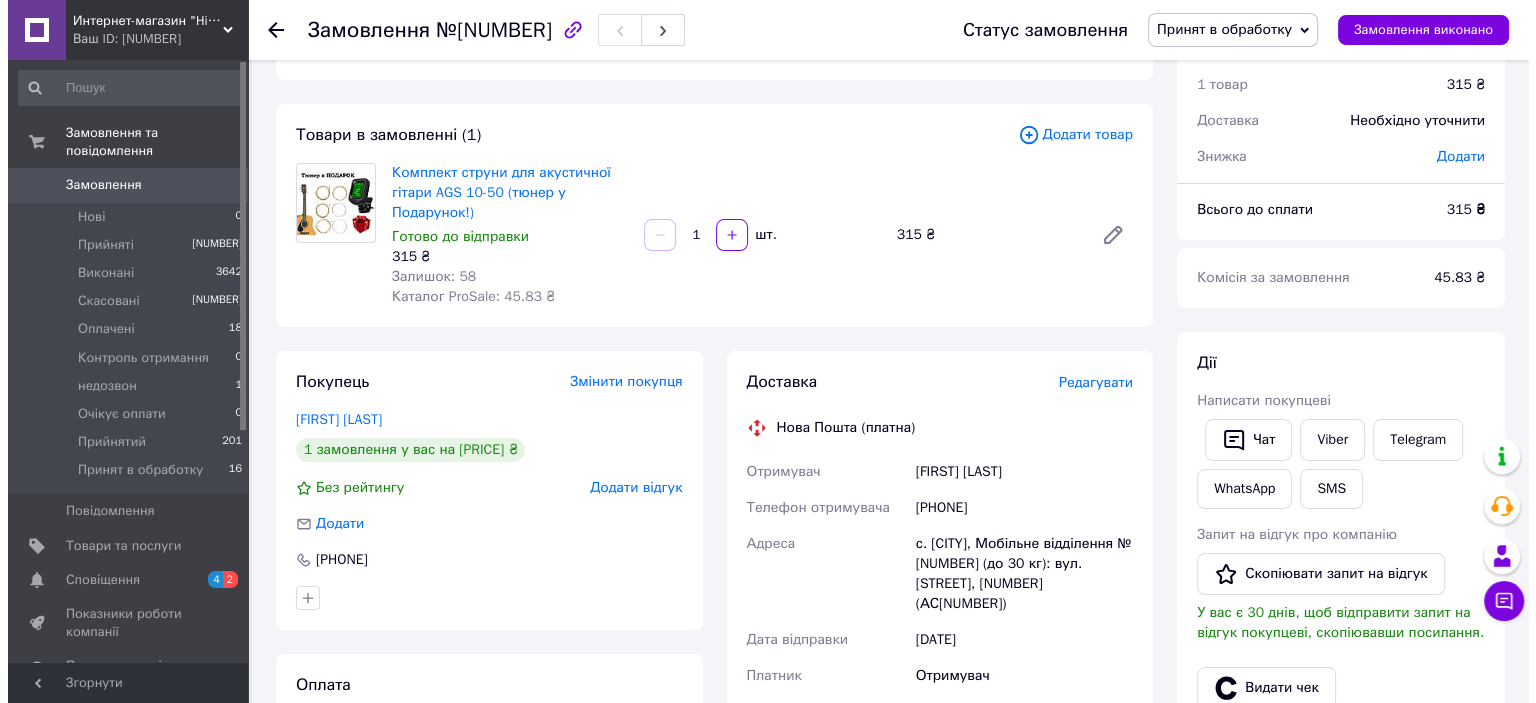 scroll, scrollTop: 200, scrollLeft: 0, axis: vertical 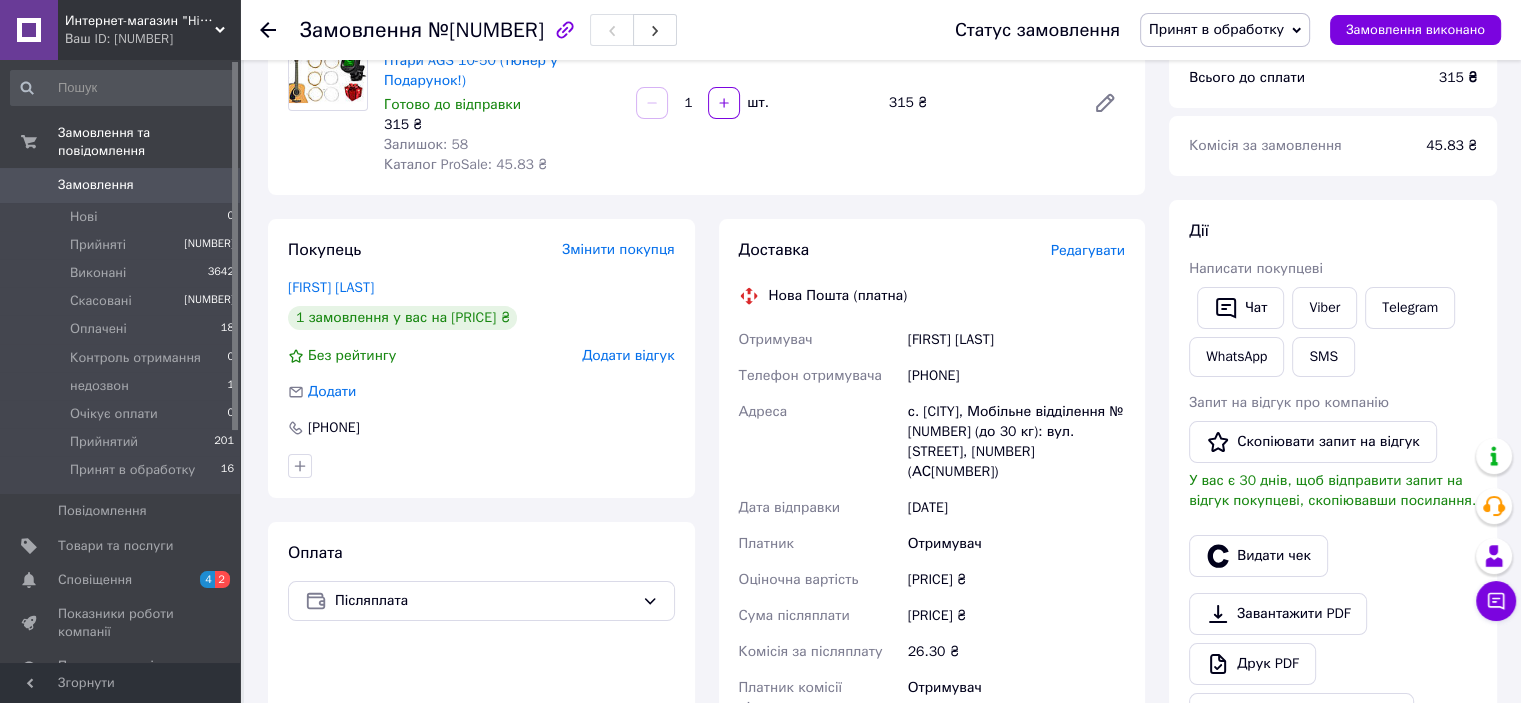click on "Редагувати" at bounding box center [1088, 250] 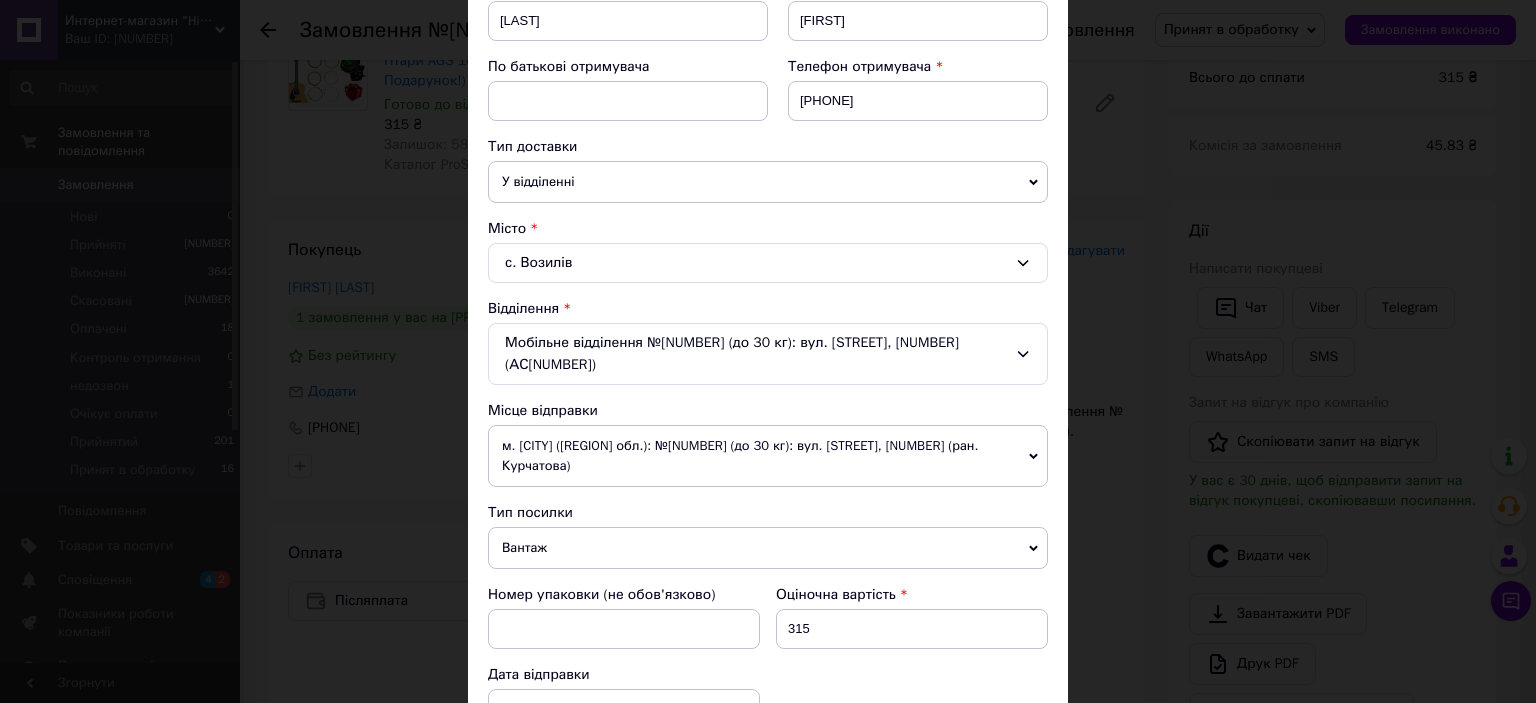 scroll, scrollTop: 400, scrollLeft: 0, axis: vertical 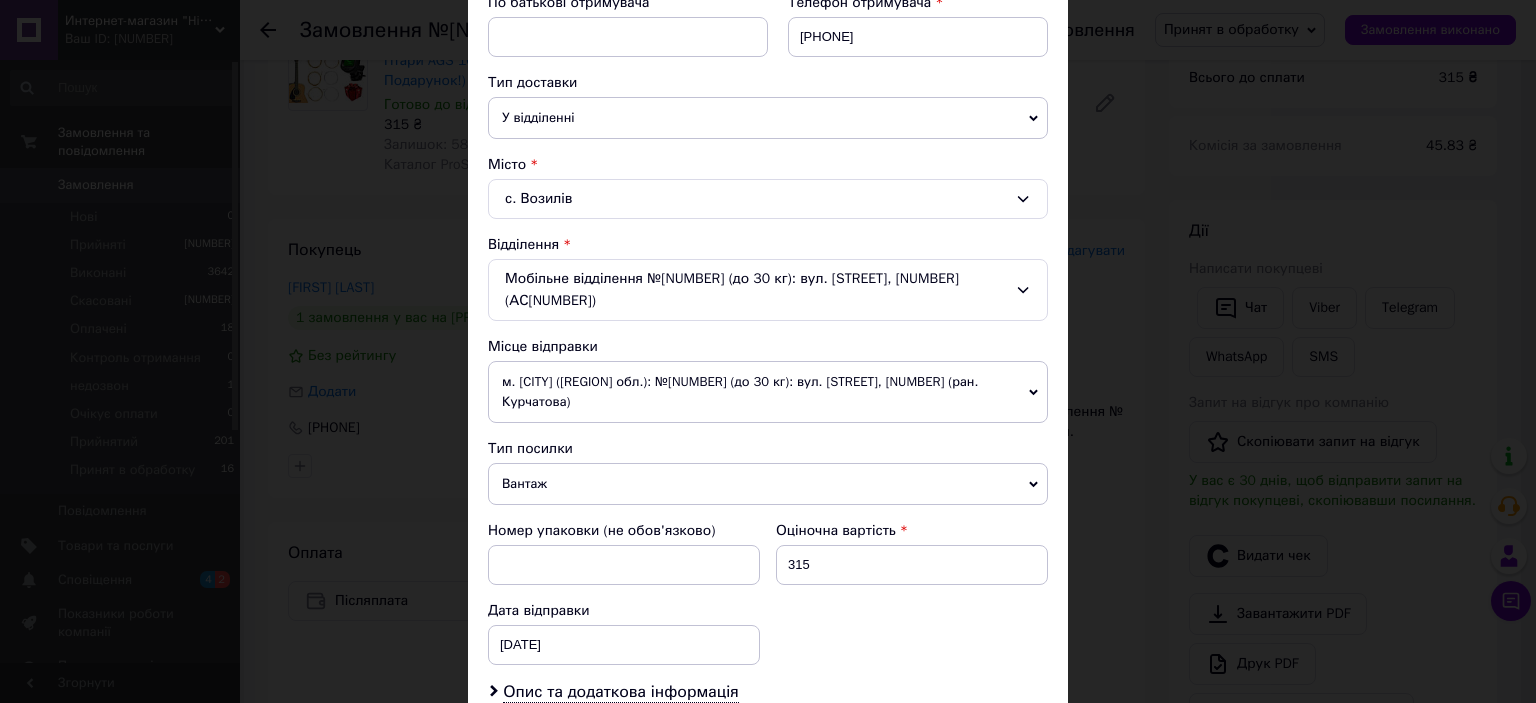 click on "Вантаж" at bounding box center [768, 484] 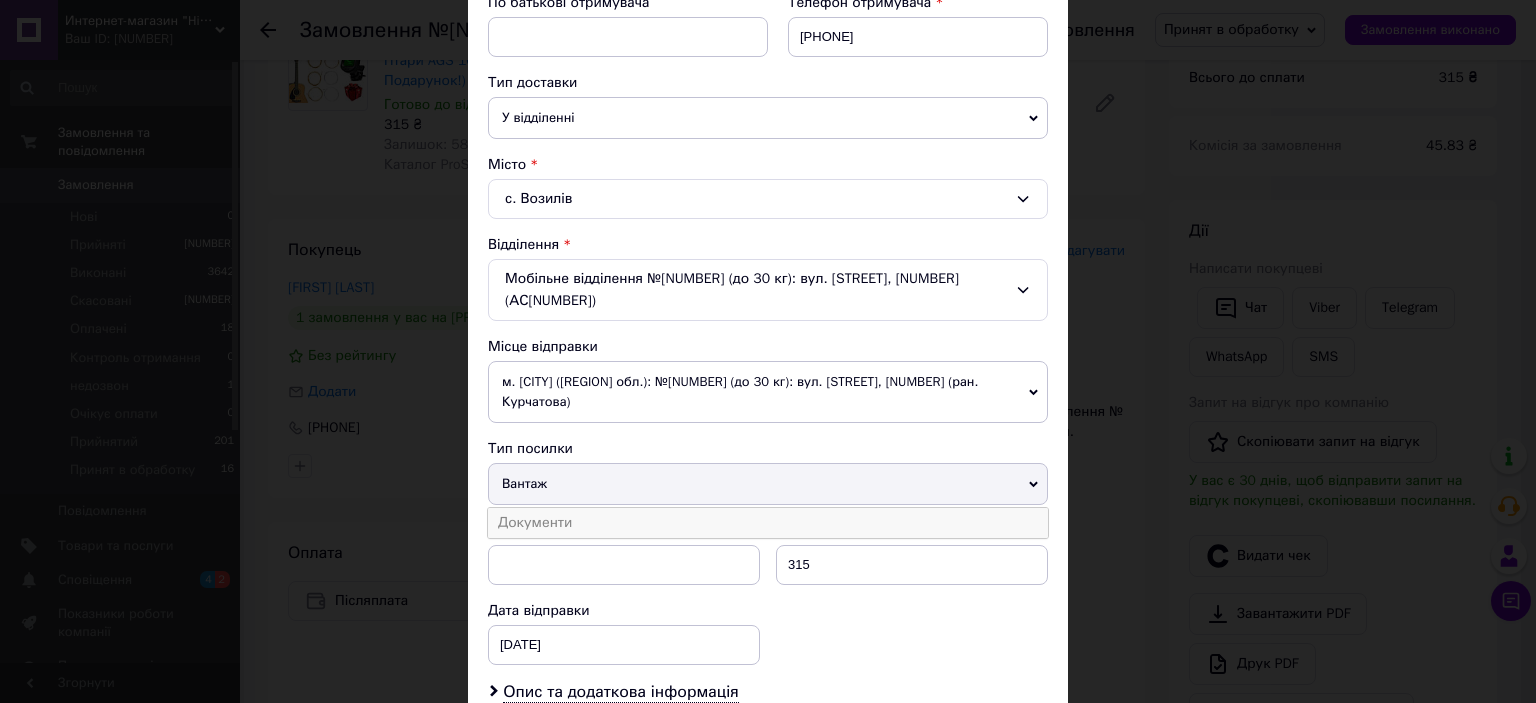 click on "Документи" at bounding box center (768, 523) 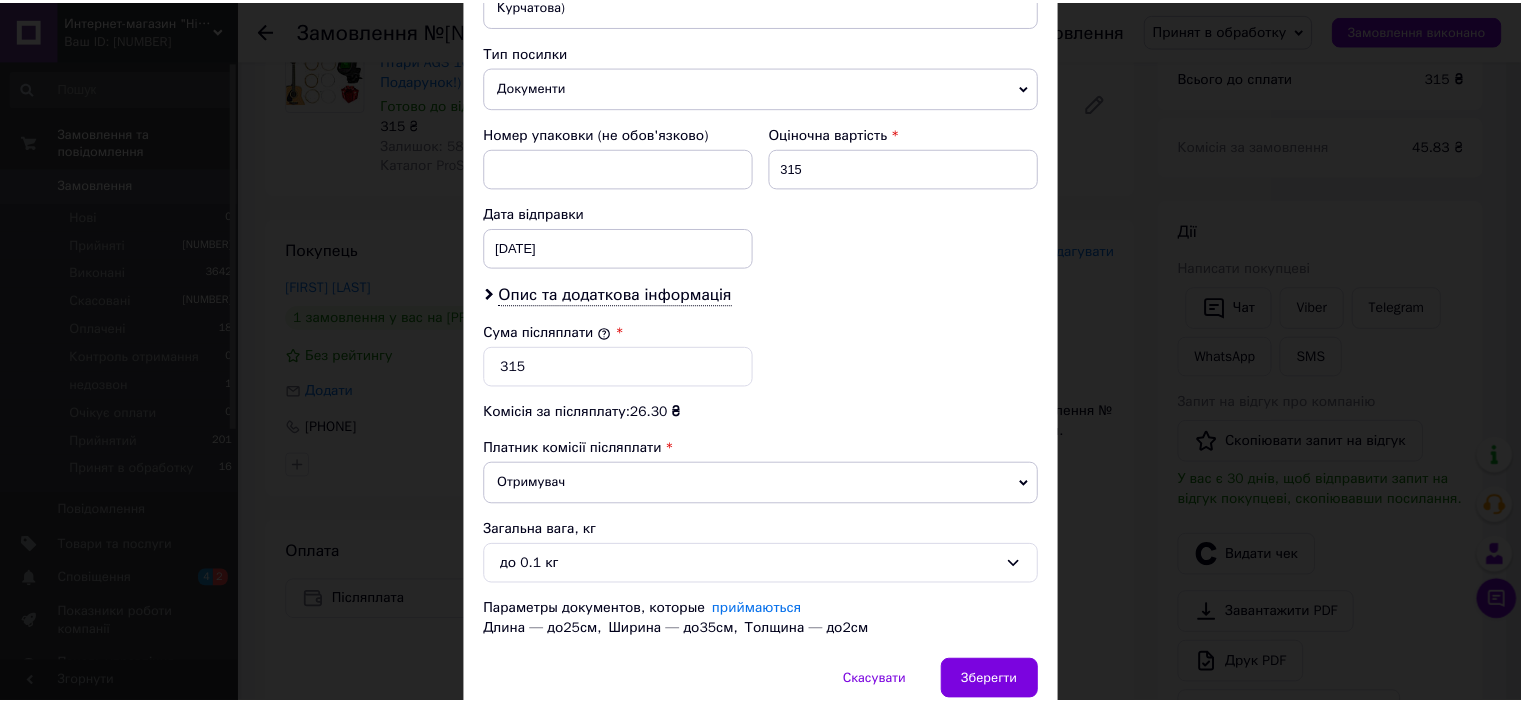 scroll, scrollTop: 800, scrollLeft: 0, axis: vertical 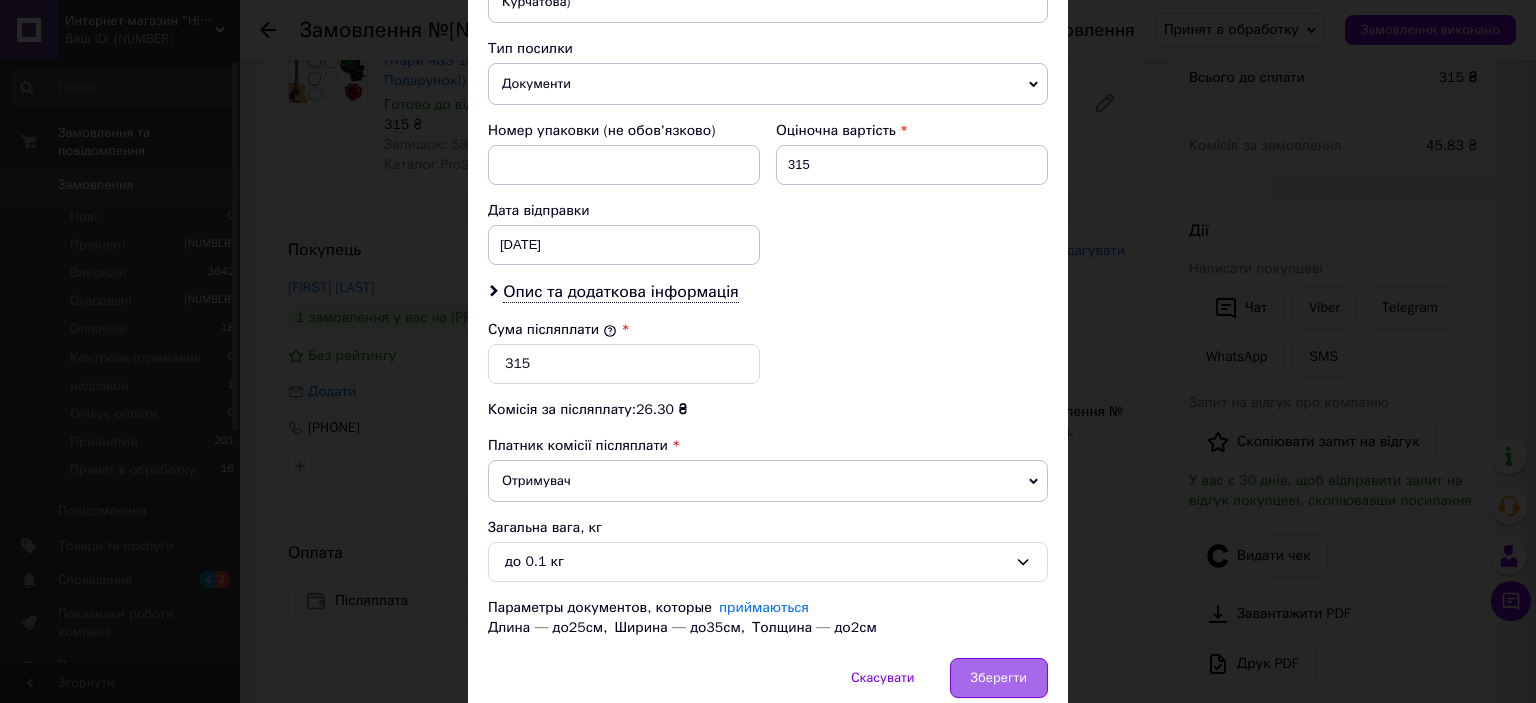click on "Зберегти" at bounding box center [999, 678] 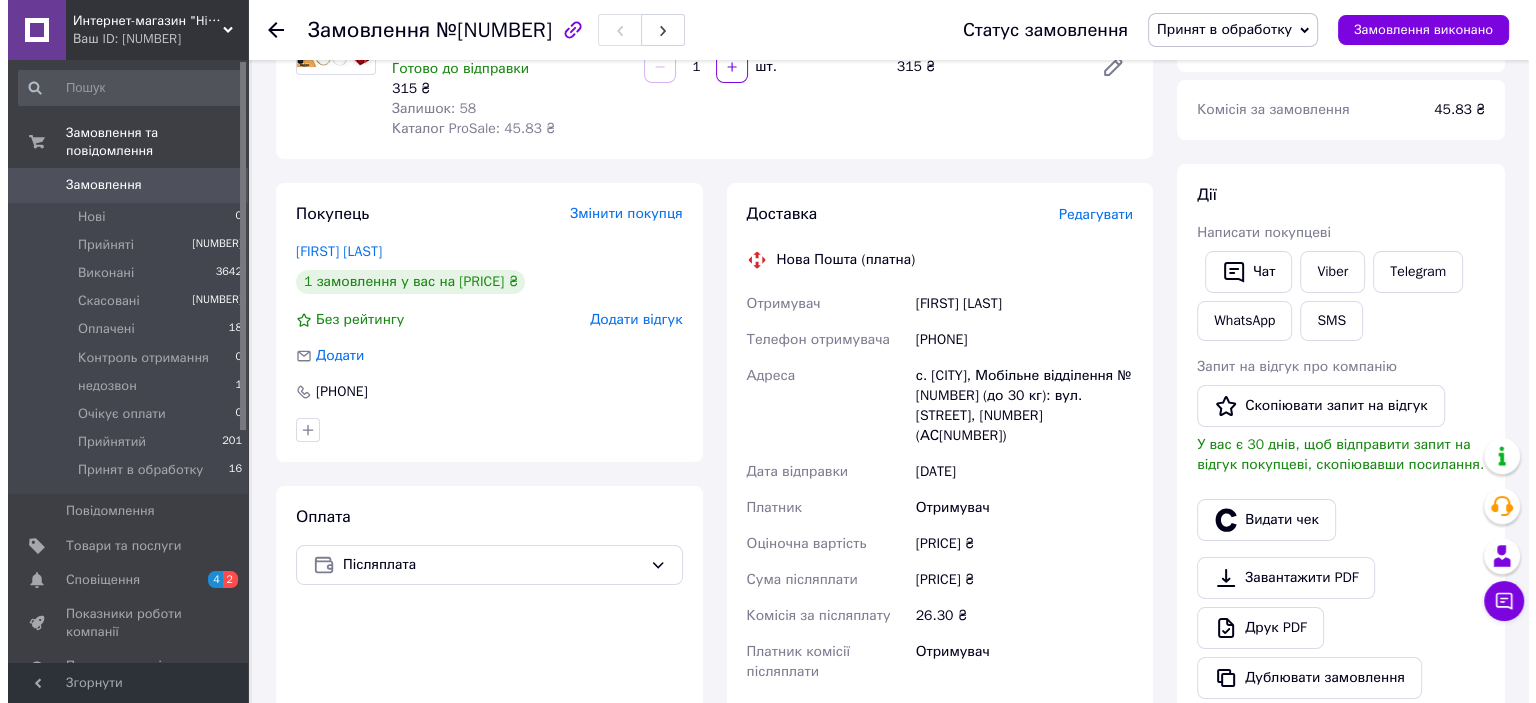 scroll, scrollTop: 300, scrollLeft: 0, axis: vertical 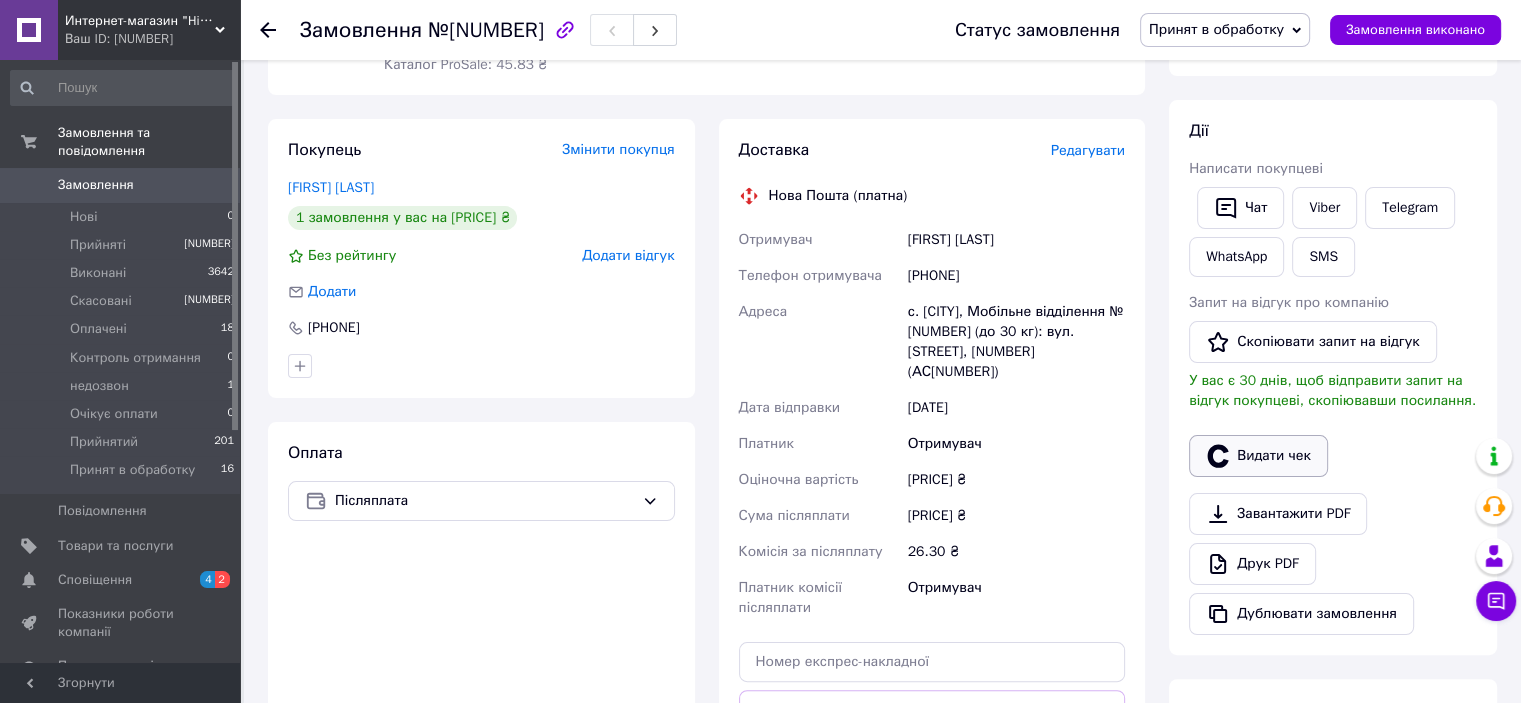 click on "Видати чек" at bounding box center [1258, 456] 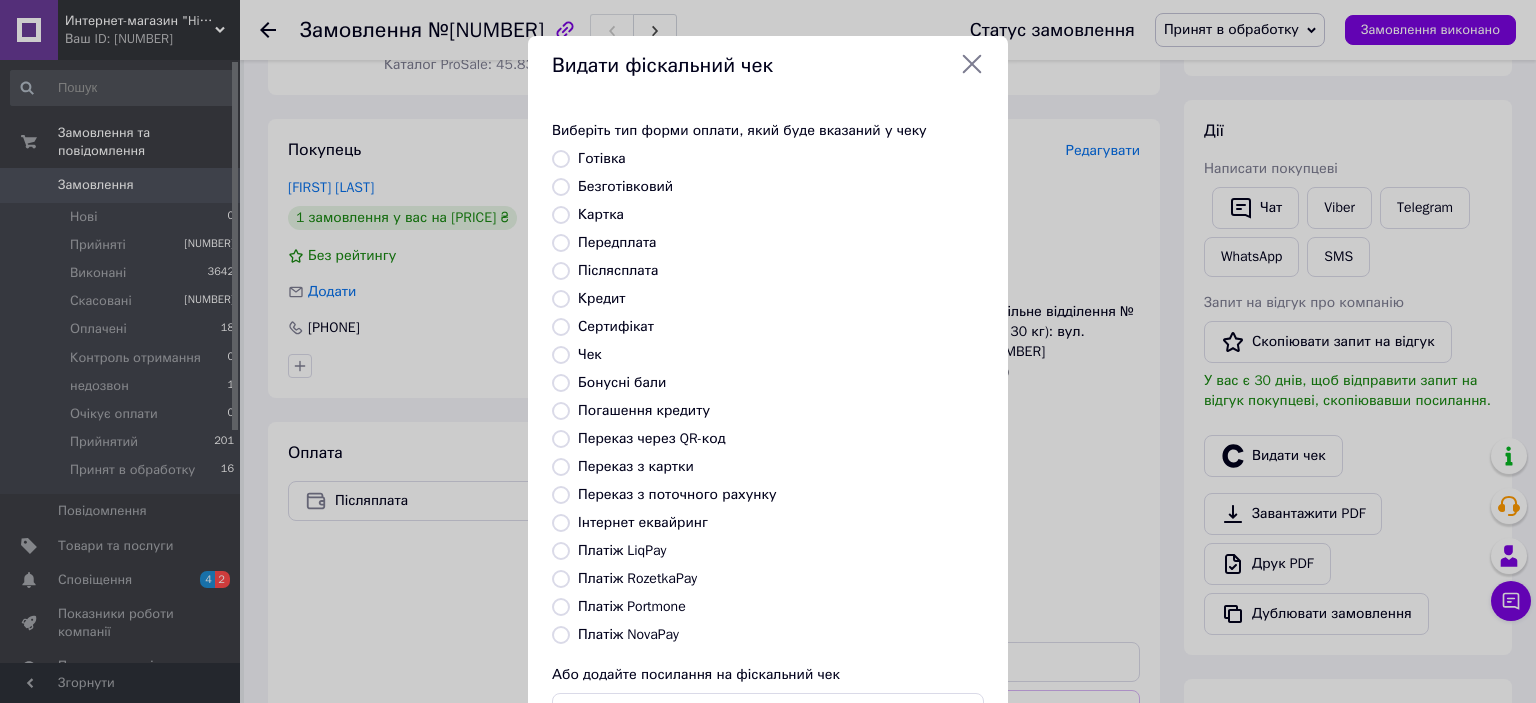 click on "Безготівковий" at bounding box center (625, 186) 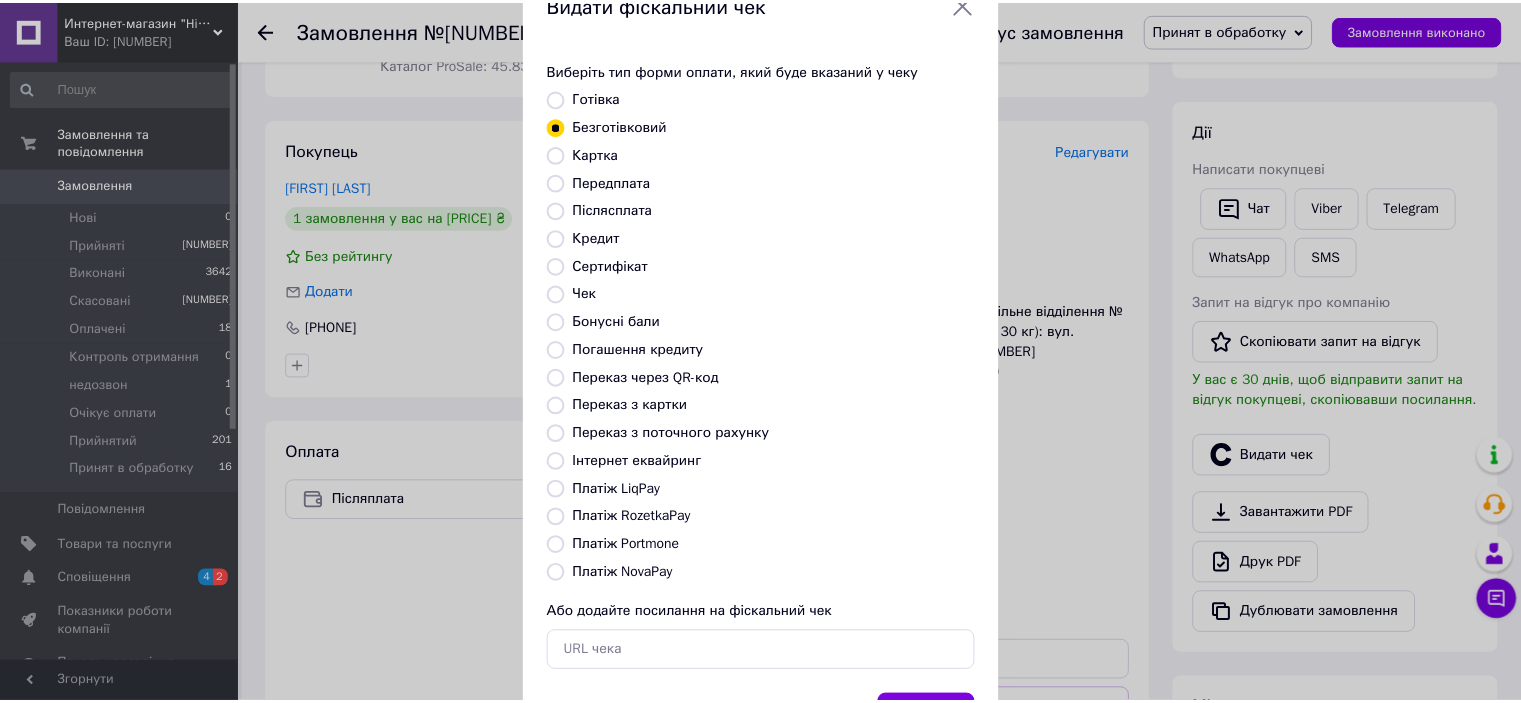scroll, scrollTop: 155, scrollLeft: 0, axis: vertical 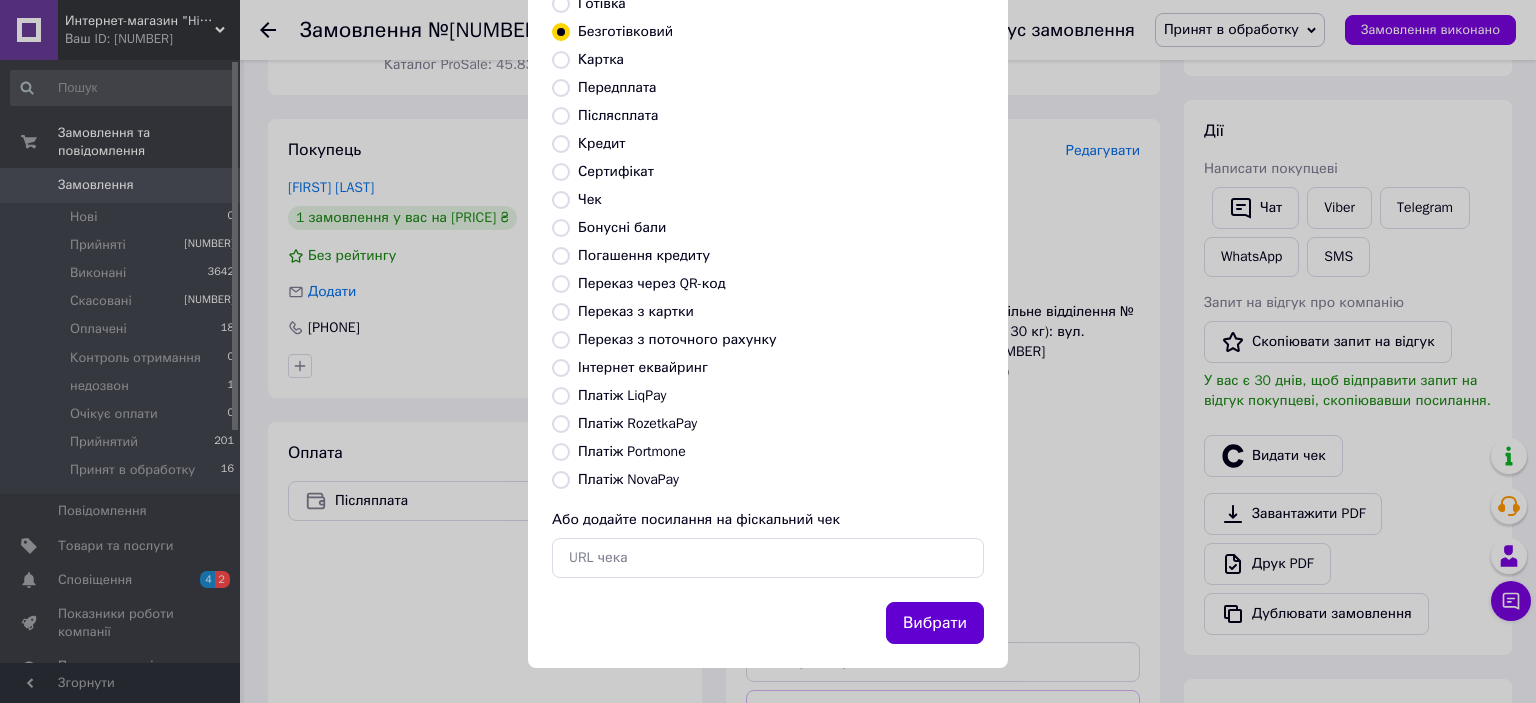click on "Вибрати" at bounding box center (935, 623) 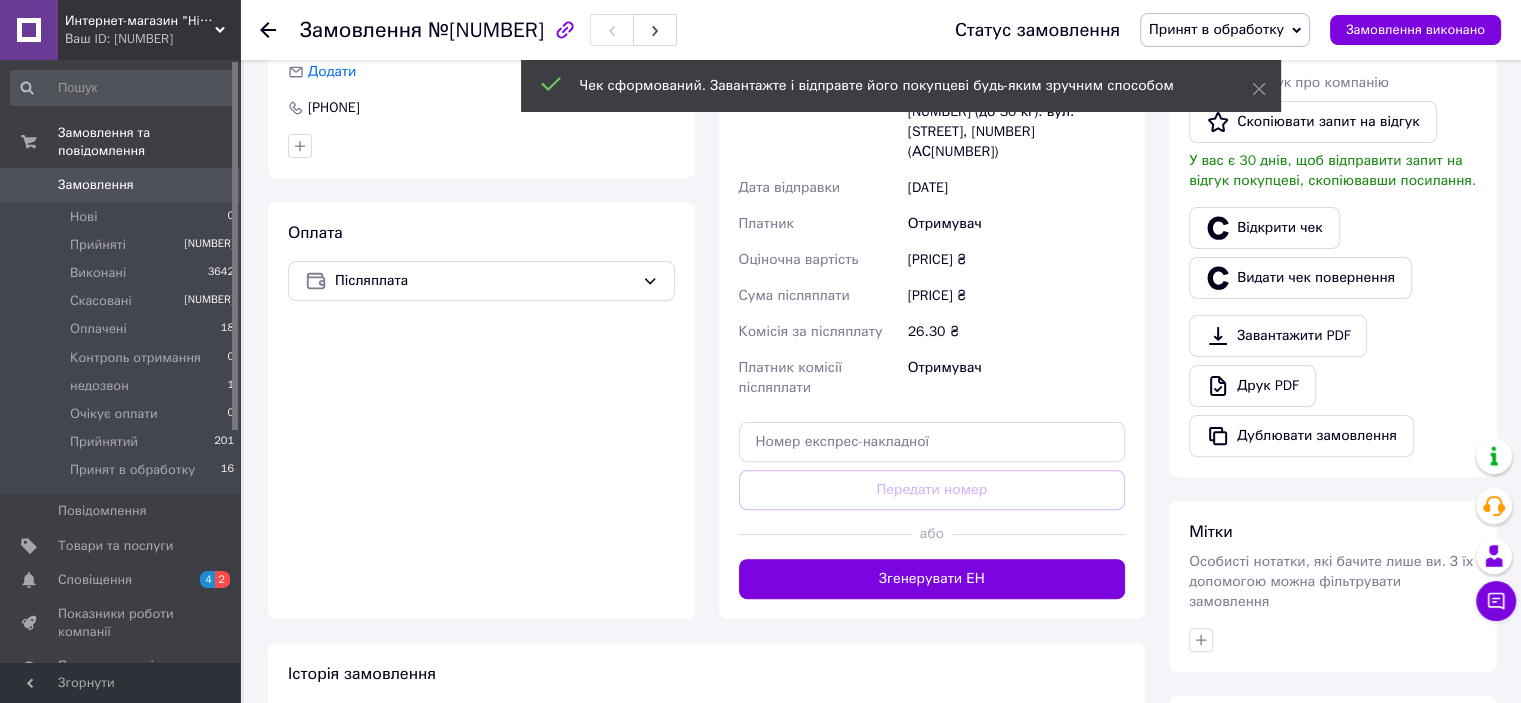 scroll, scrollTop: 600, scrollLeft: 0, axis: vertical 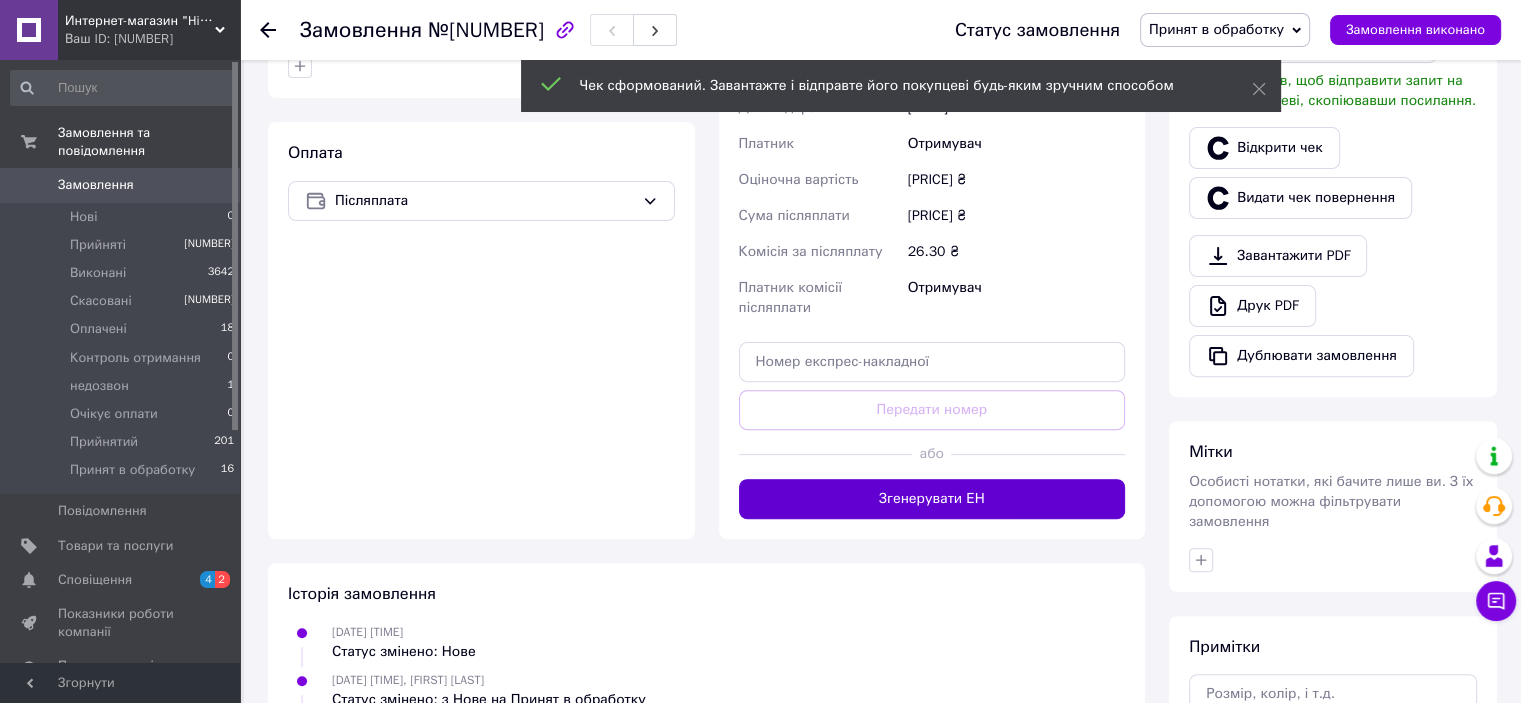 click on "Згенерувати ЕН" at bounding box center (932, 499) 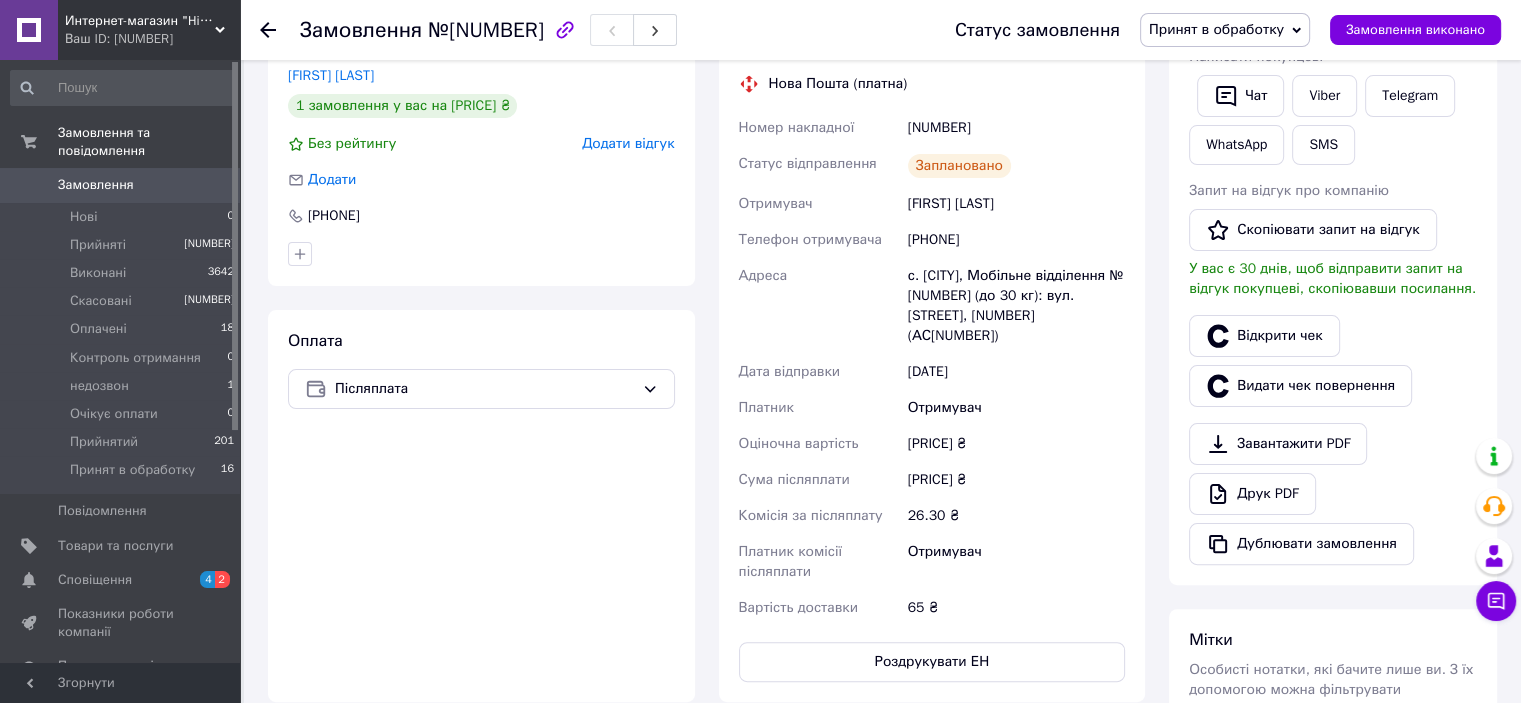 scroll, scrollTop: 400, scrollLeft: 0, axis: vertical 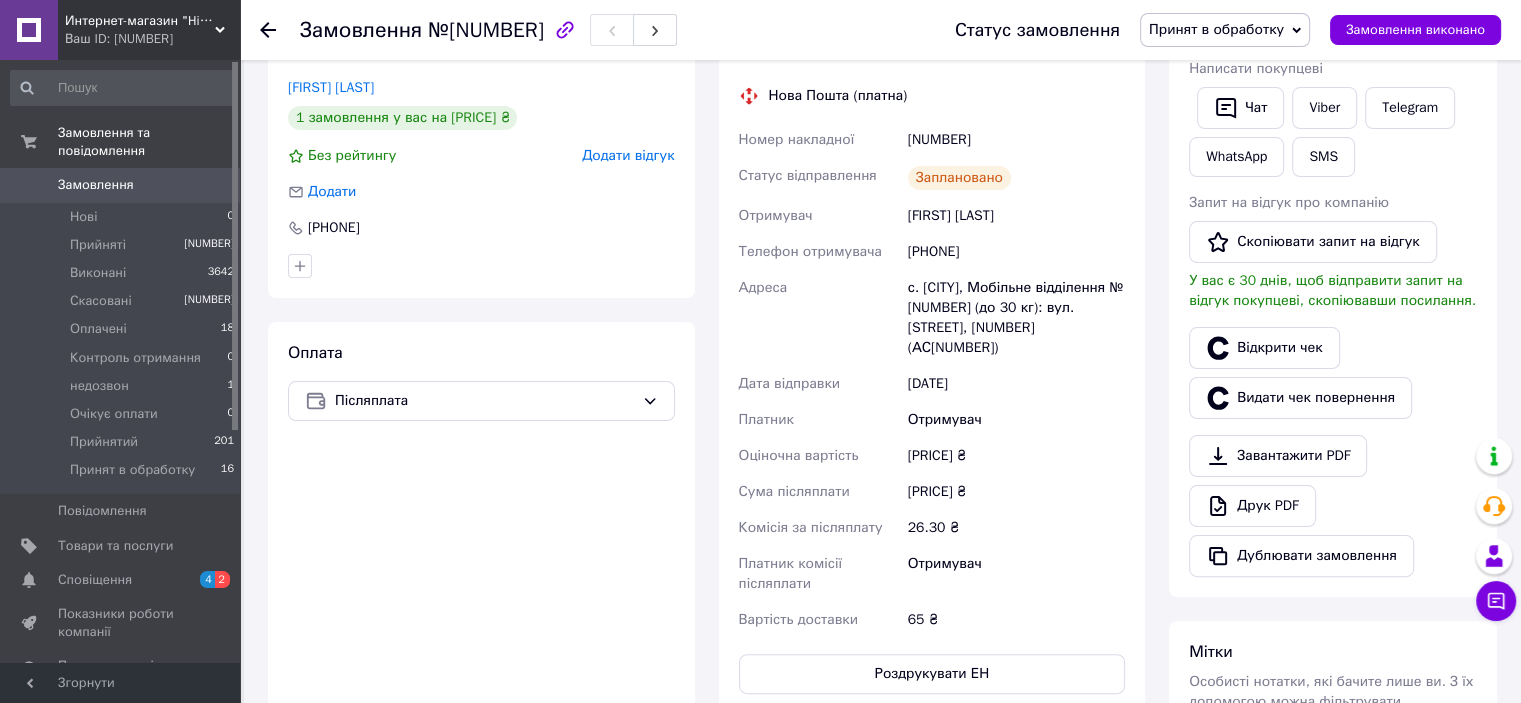 click on "Принят в обработку" at bounding box center [1216, 29] 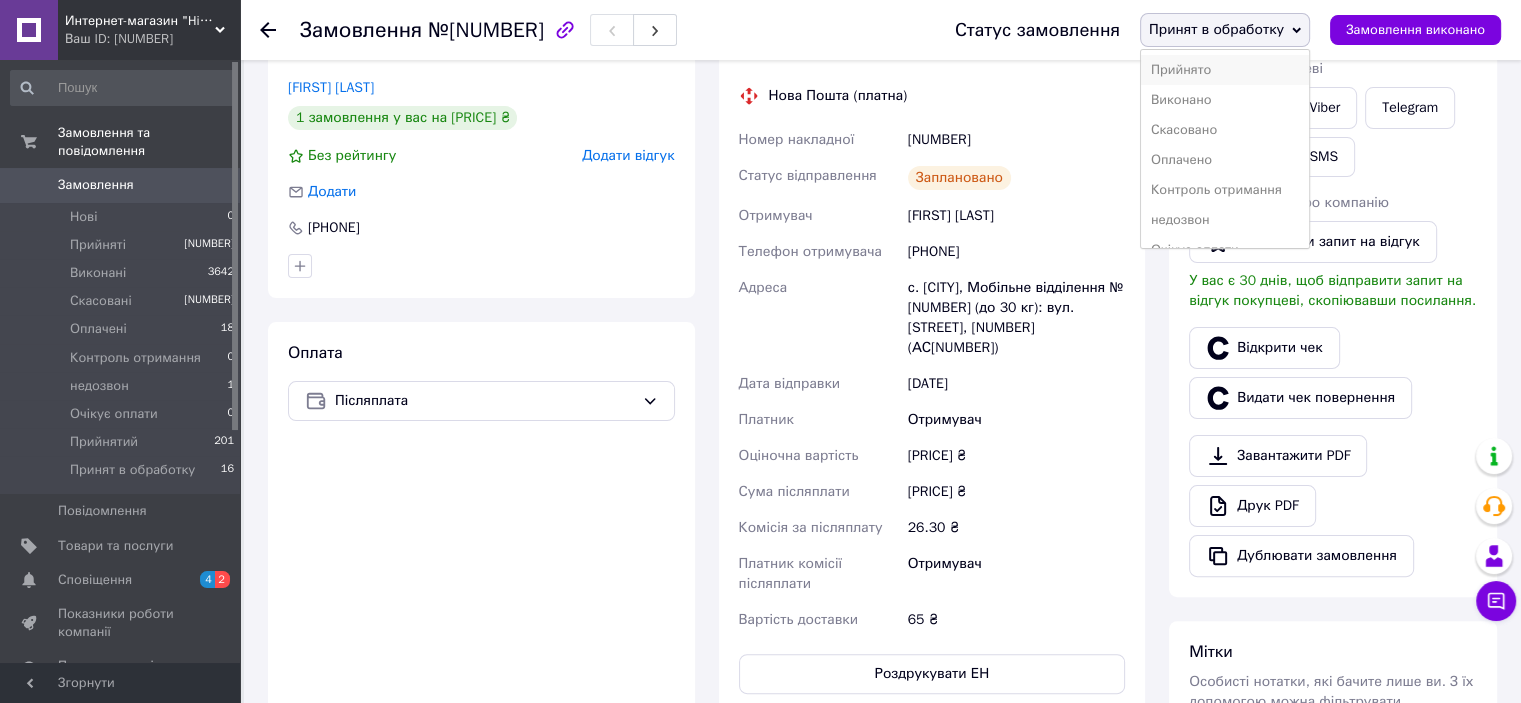 click on "Прийнято" at bounding box center (1225, 70) 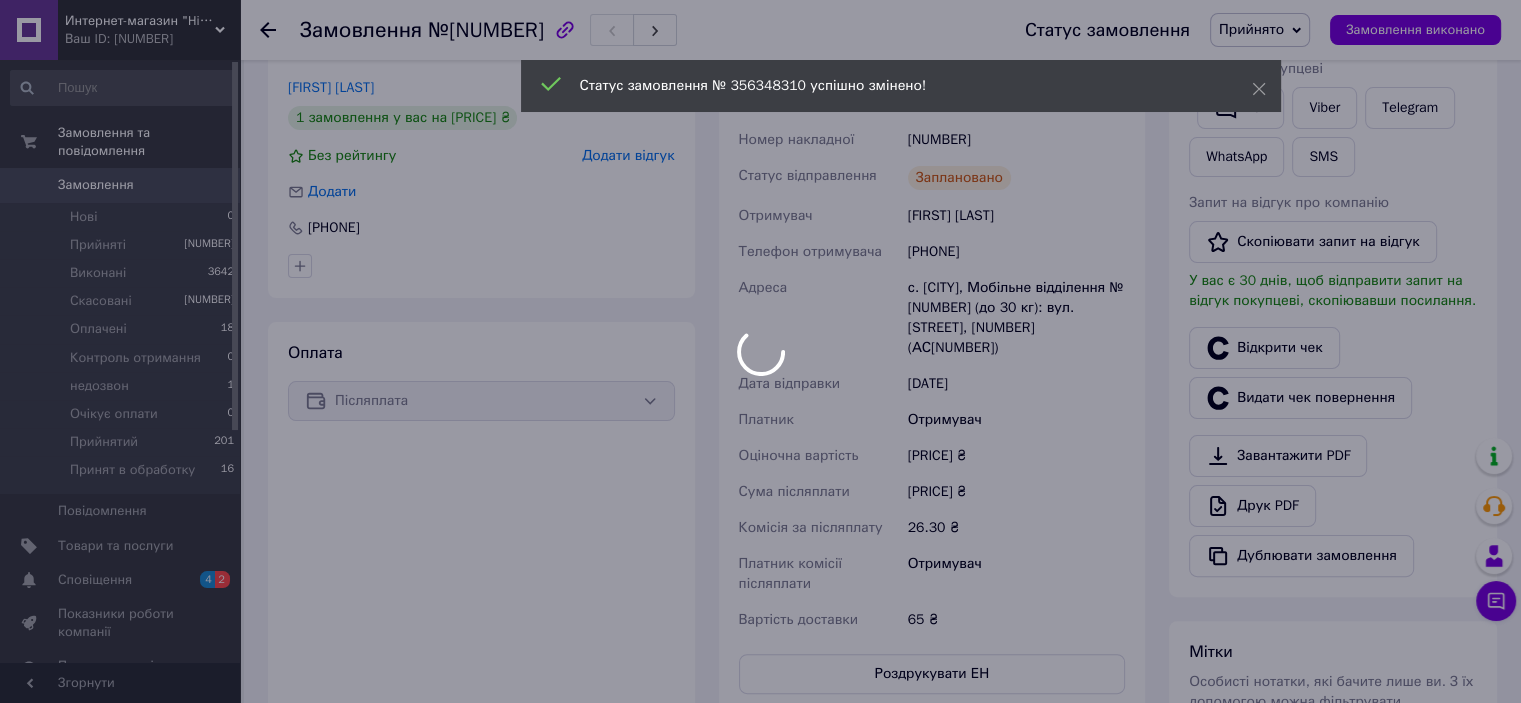 click at bounding box center [760, 351] 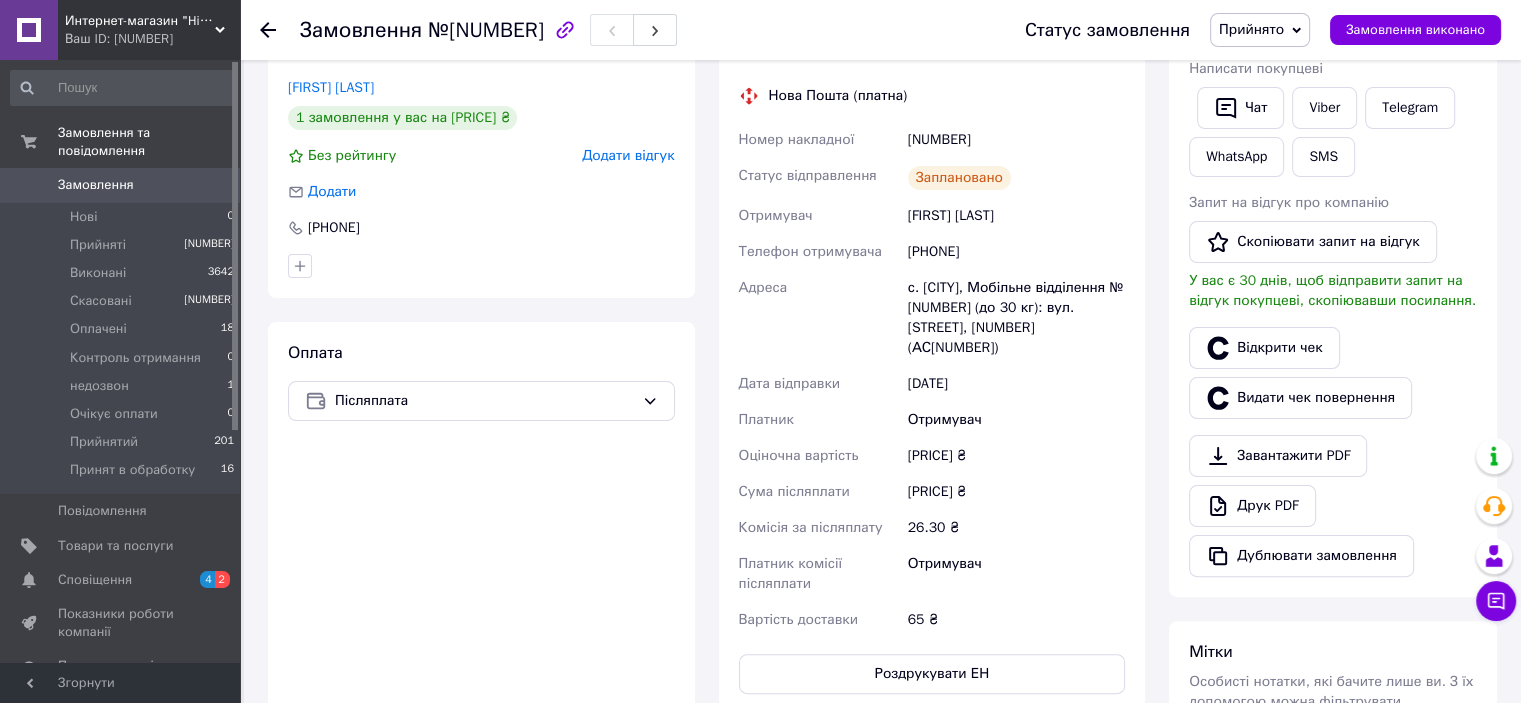 click on "Замовлення" at bounding box center [121, 185] 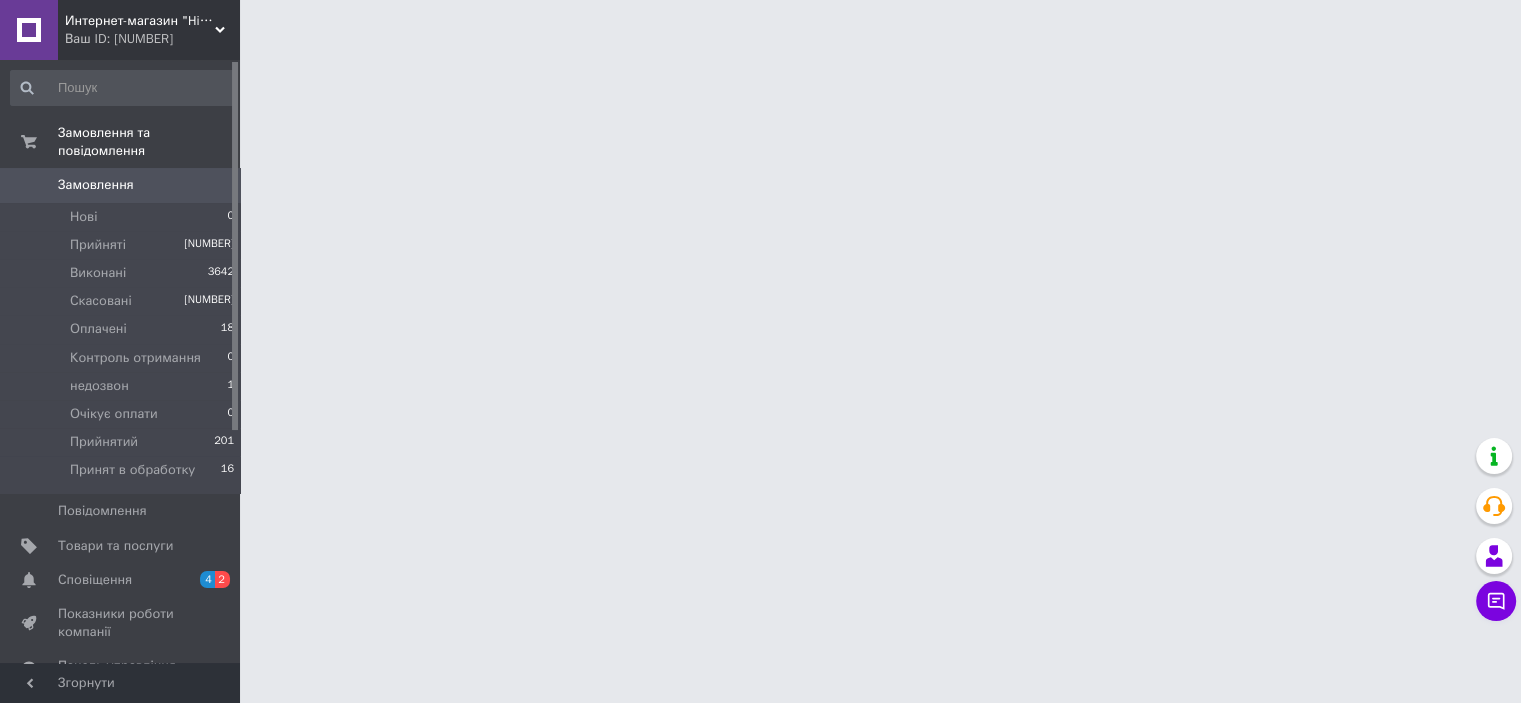 scroll, scrollTop: 0, scrollLeft: 0, axis: both 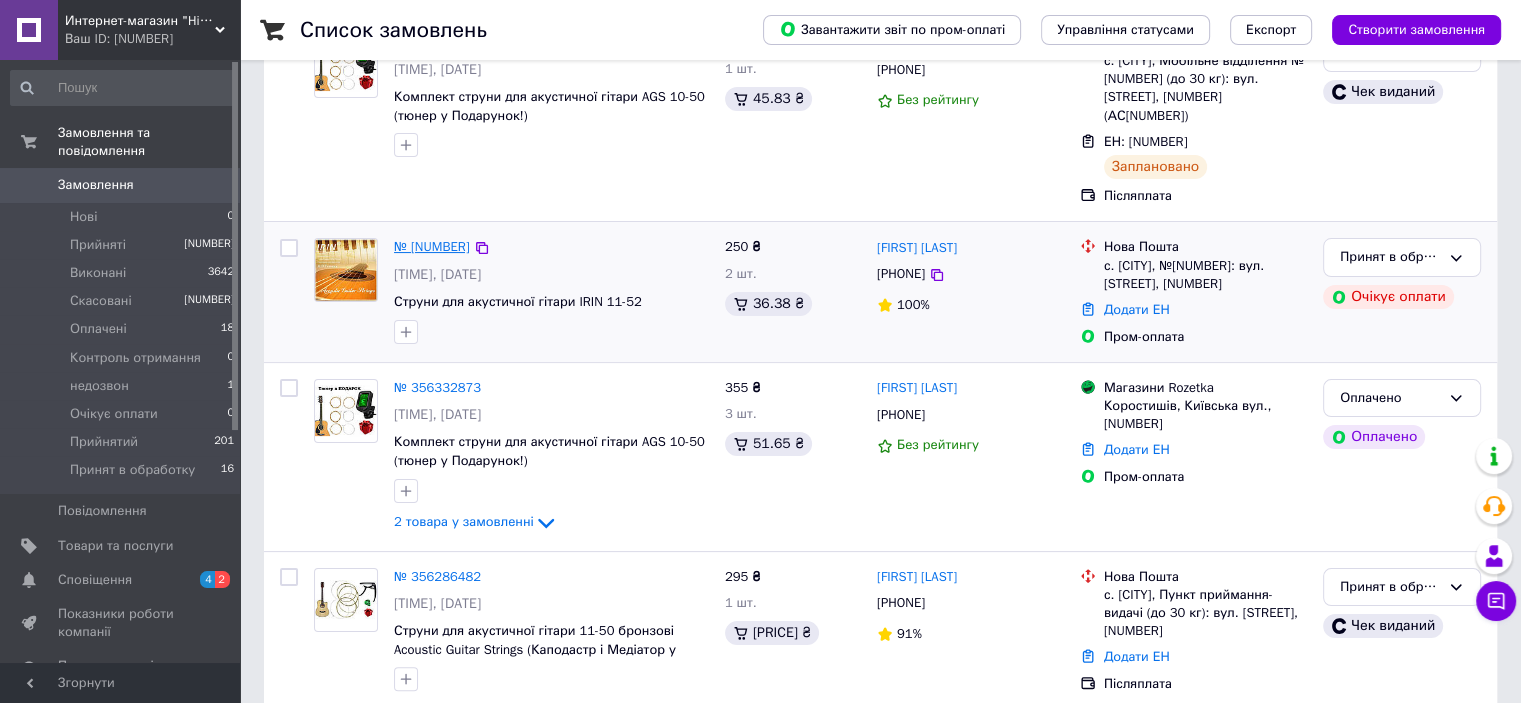 click on "№ [NUMBER]" at bounding box center [432, 246] 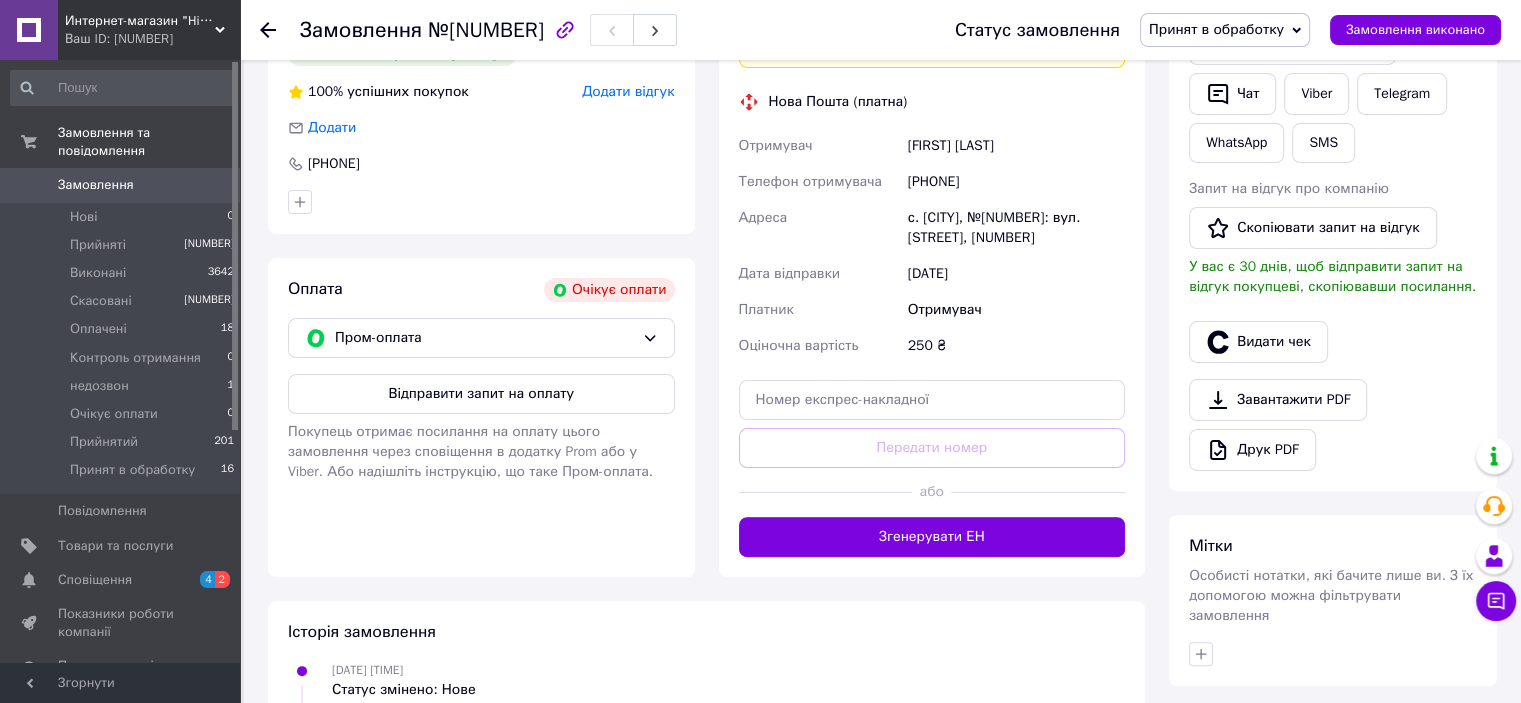 scroll, scrollTop: 500, scrollLeft: 0, axis: vertical 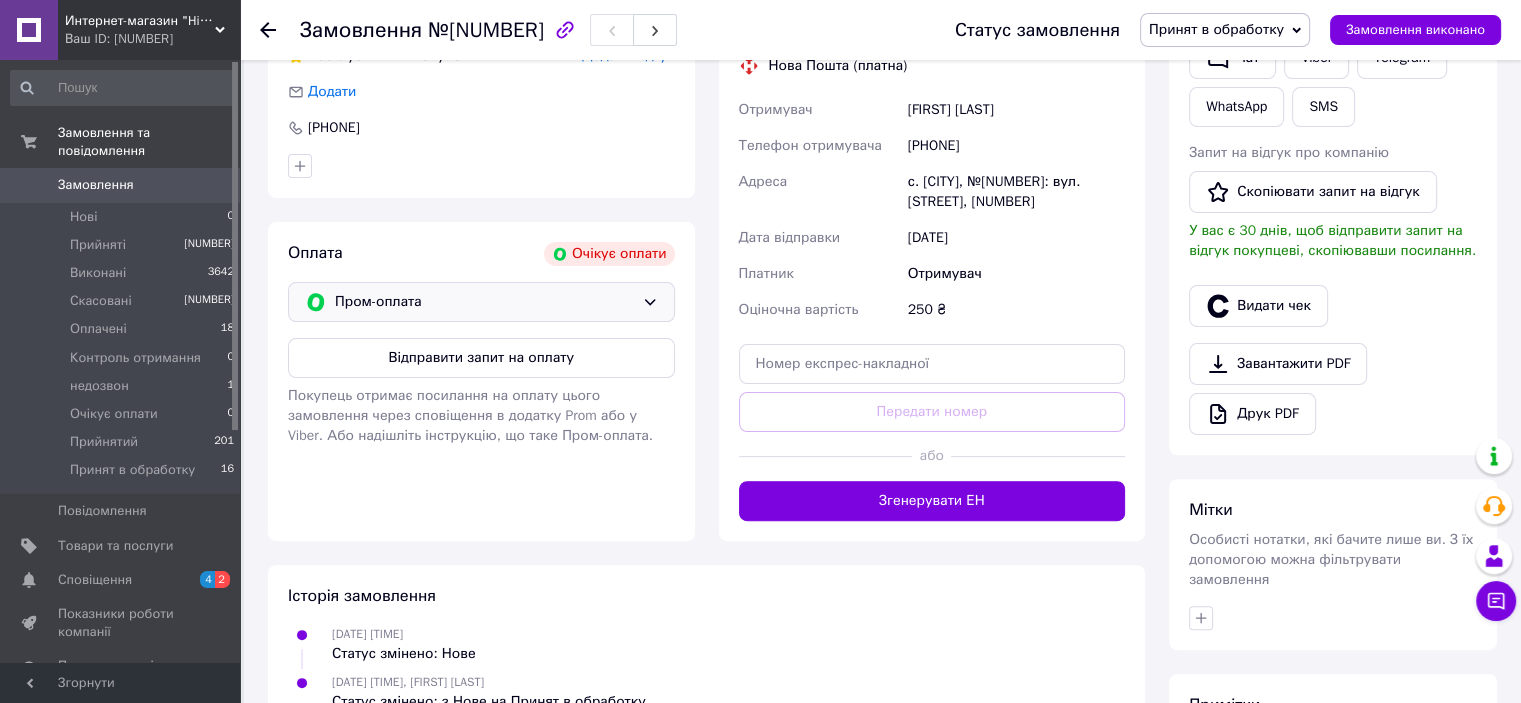 click on "Пром-оплата" at bounding box center (484, 302) 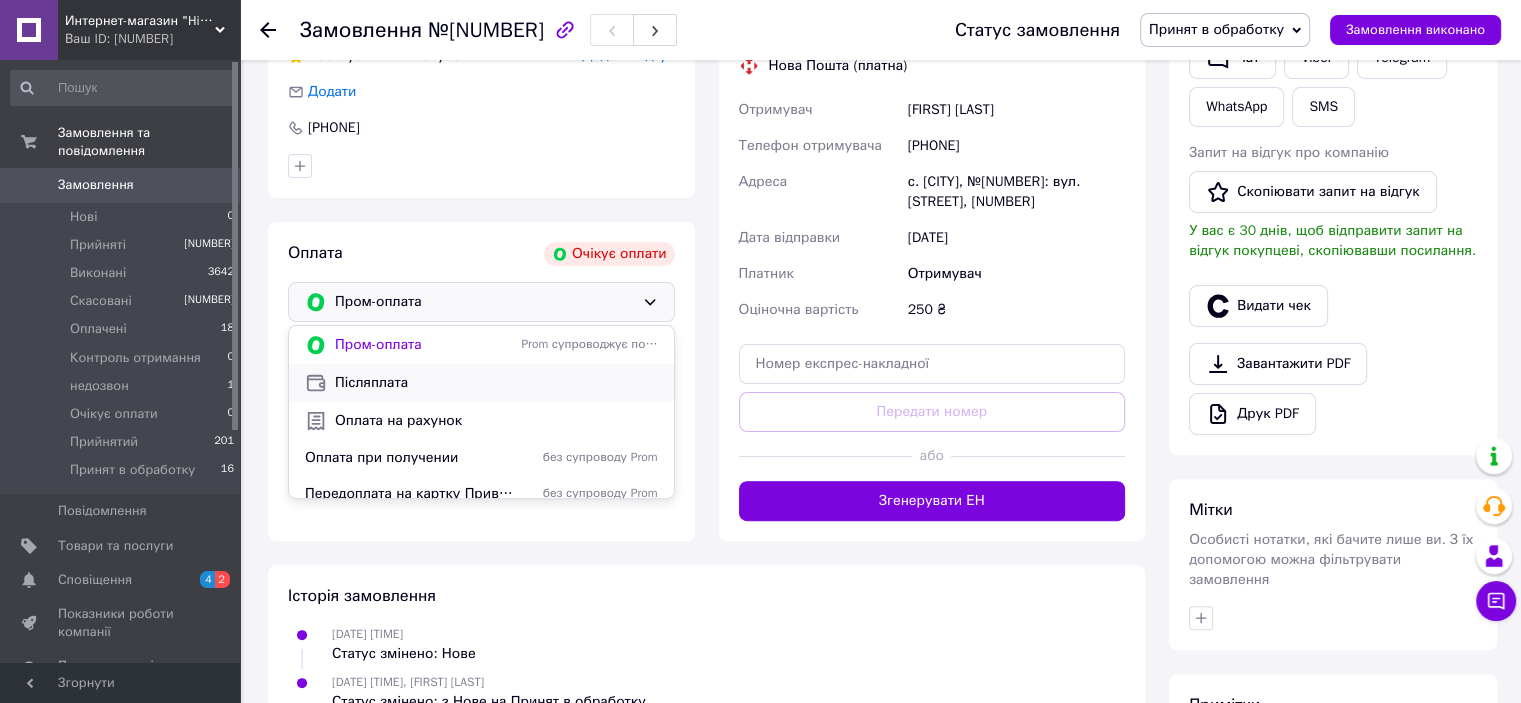 click on "Післяплата" at bounding box center [496, 383] 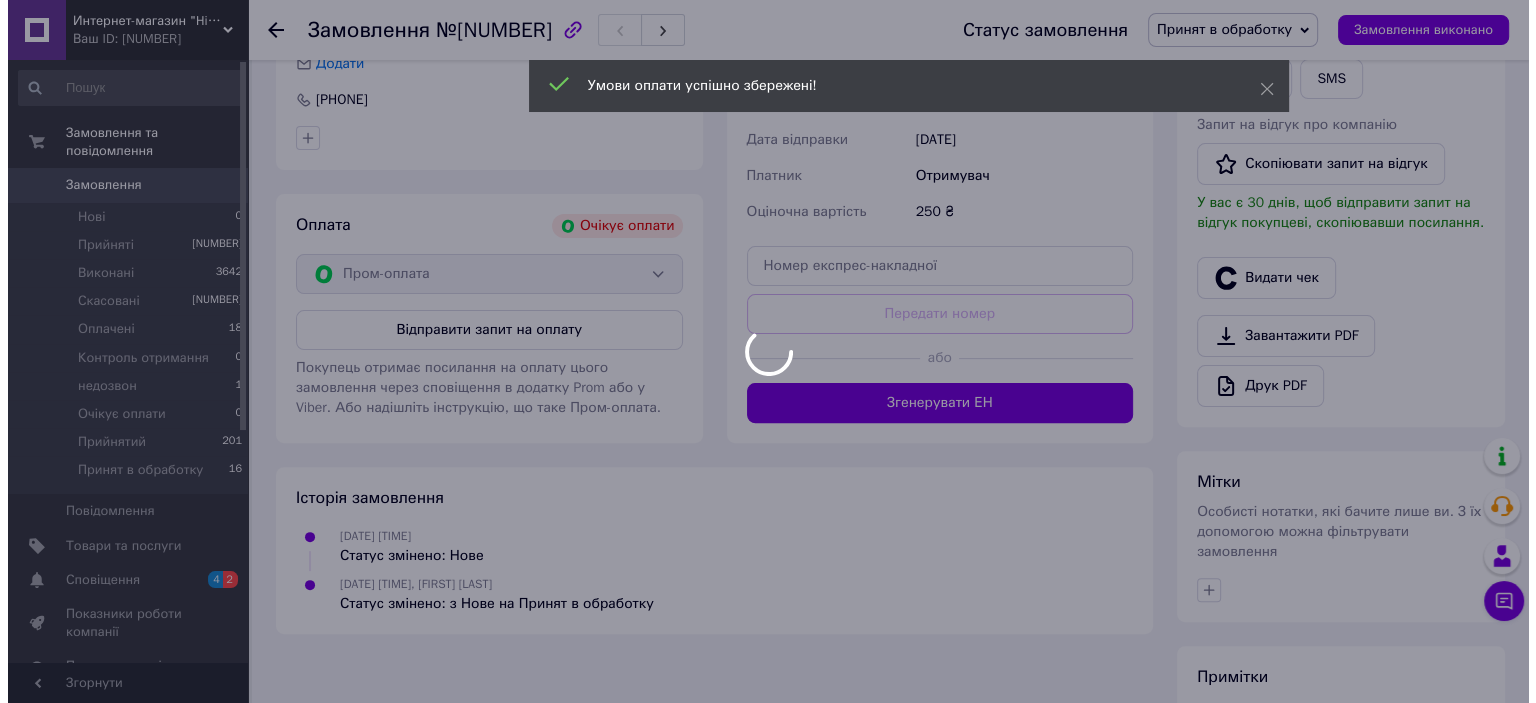 scroll, scrollTop: 300, scrollLeft: 0, axis: vertical 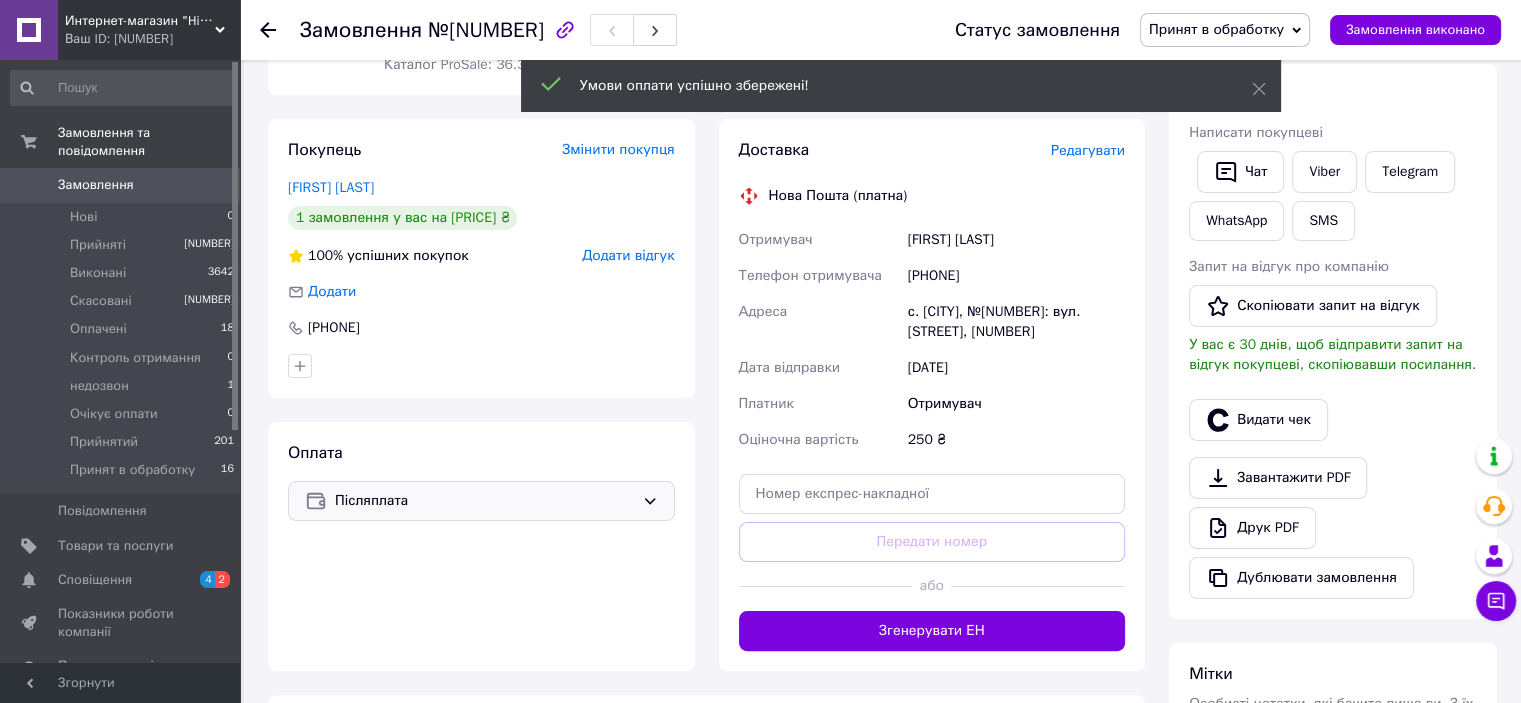click on "Редагувати" at bounding box center (1088, 150) 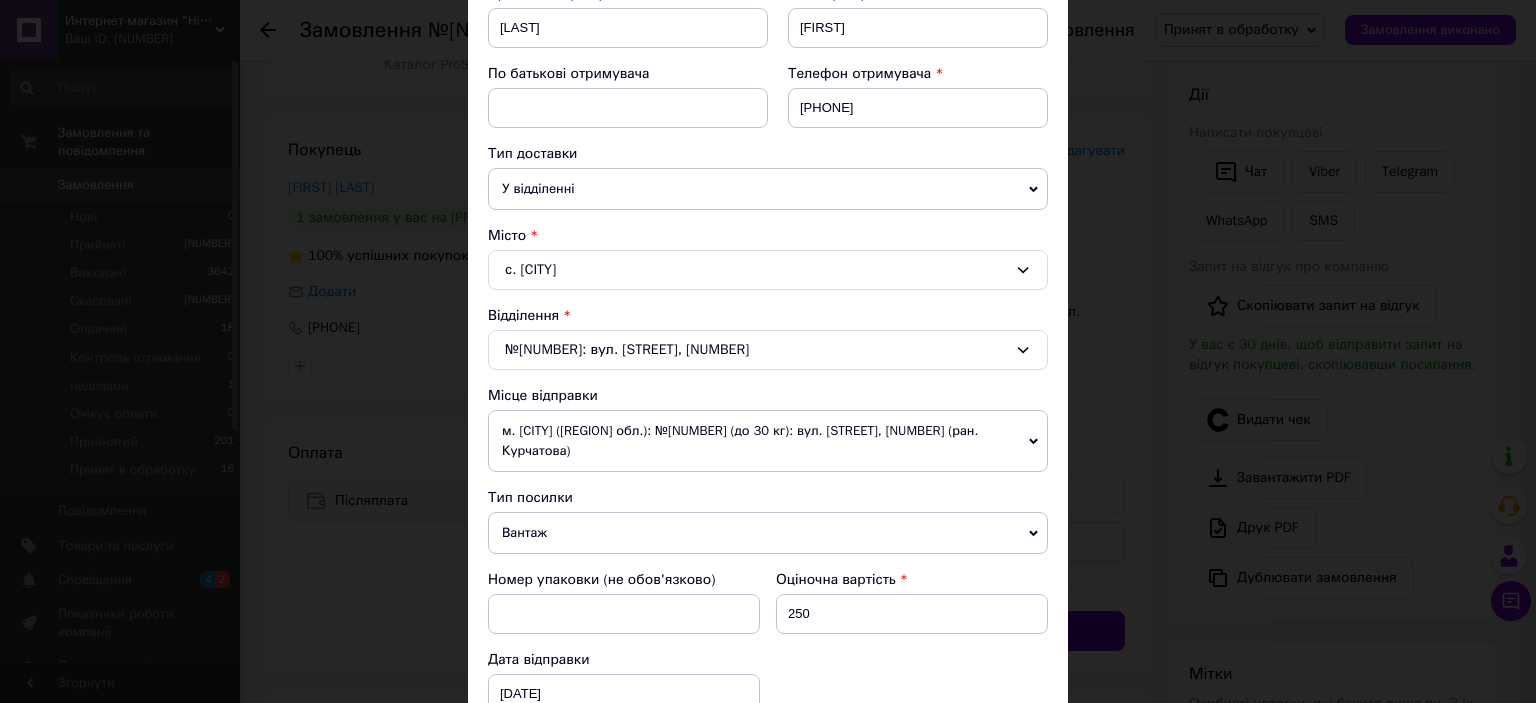 scroll, scrollTop: 500, scrollLeft: 0, axis: vertical 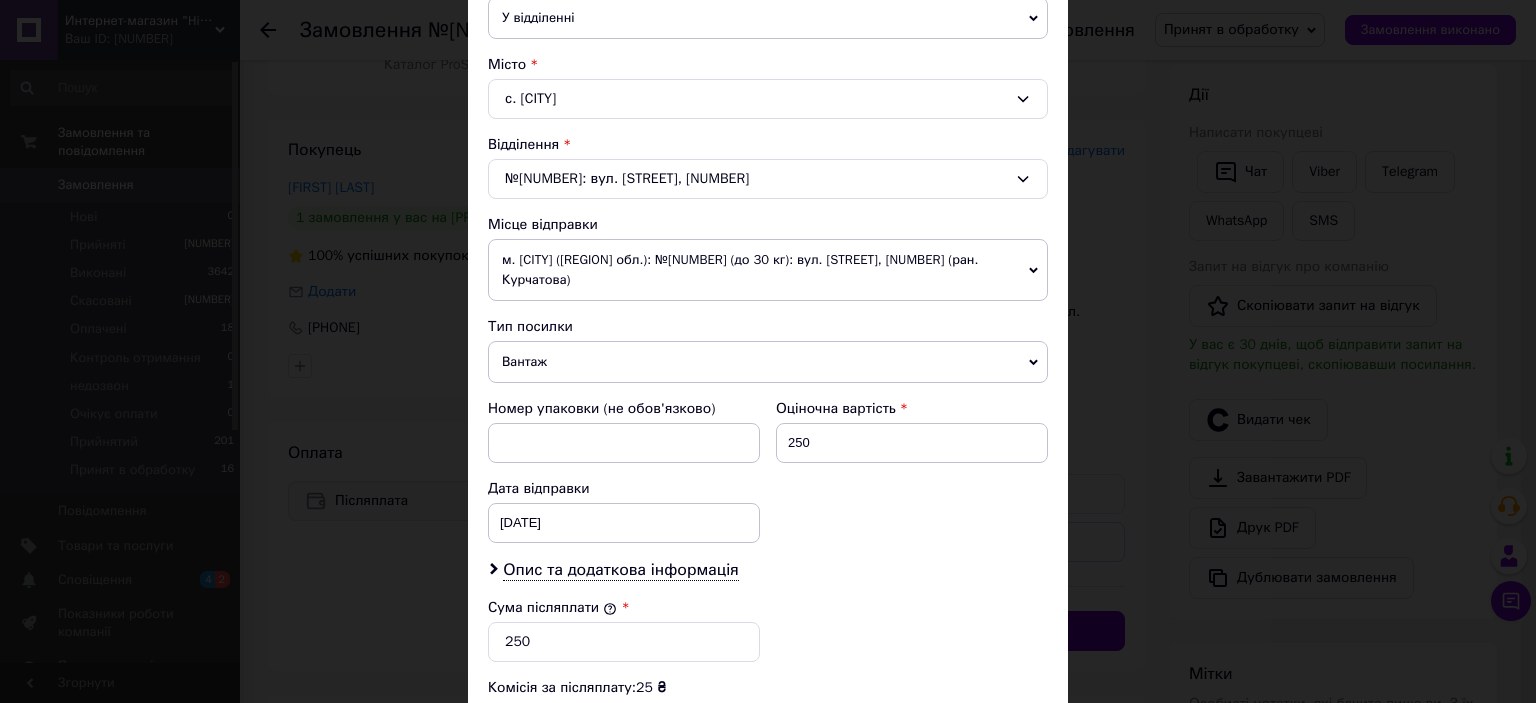 click on "Вантаж" at bounding box center (768, 362) 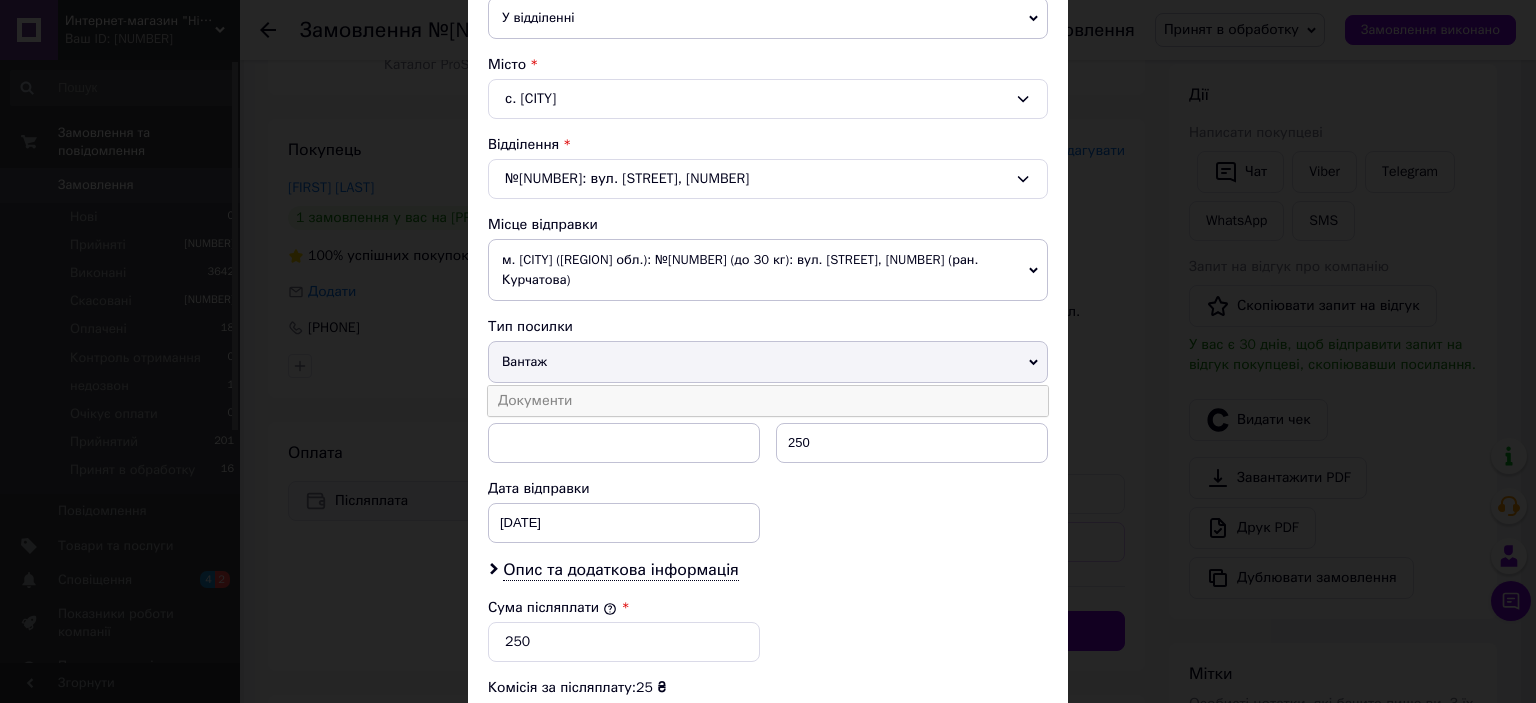 click on "Документи" at bounding box center [768, 401] 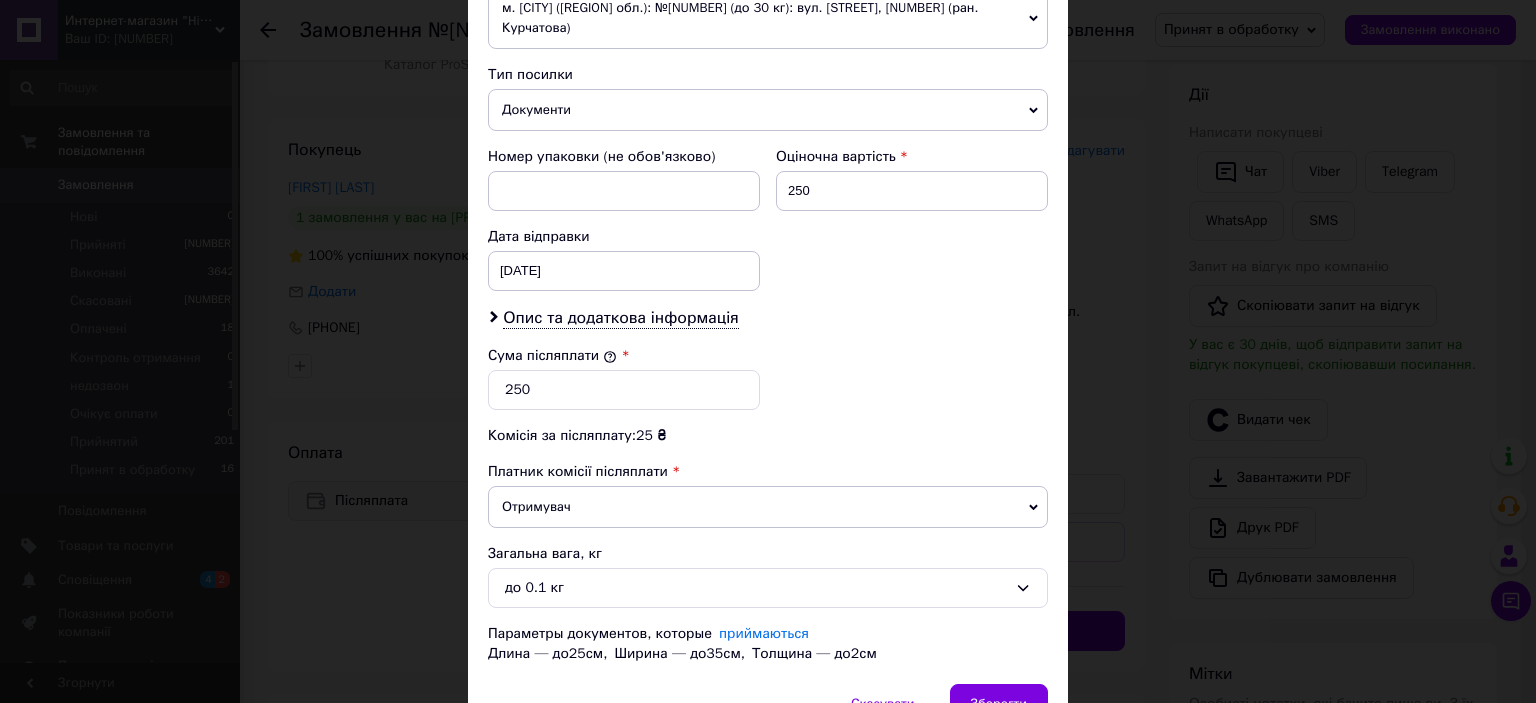 scroll, scrollTop: 800, scrollLeft: 0, axis: vertical 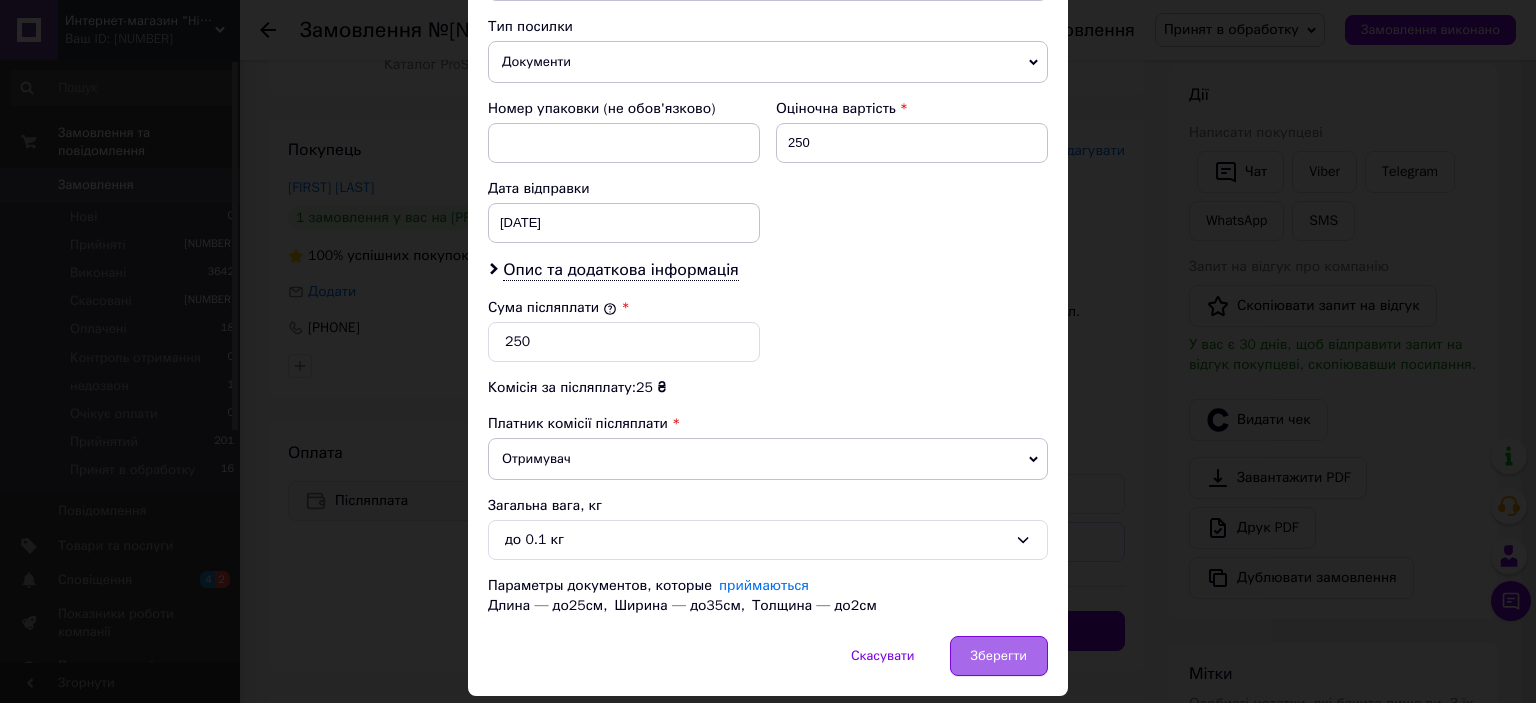 click on "Зберегти" at bounding box center [999, 656] 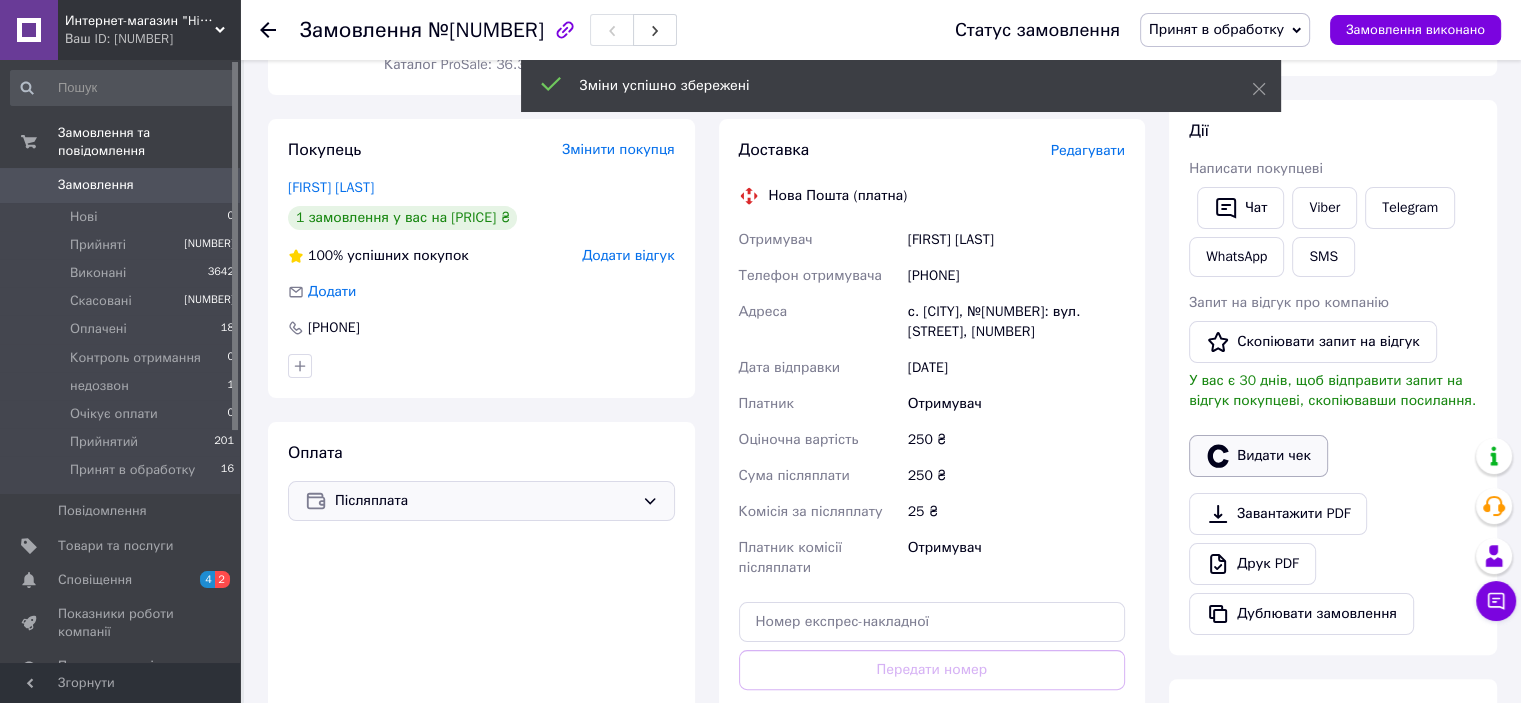 click on "Дії Написати покупцеві   Чат Viber Telegram WhatsApp SMS Запит на відгук про компанію   Скопіювати запит на відгук У вас є 30 днів, щоб відправити запит на відгук покупцеві, скопіювавши посилання.   Видати чек   Завантажити PDF   Друк PDF   Дублювати замовлення" at bounding box center (1333, 377) 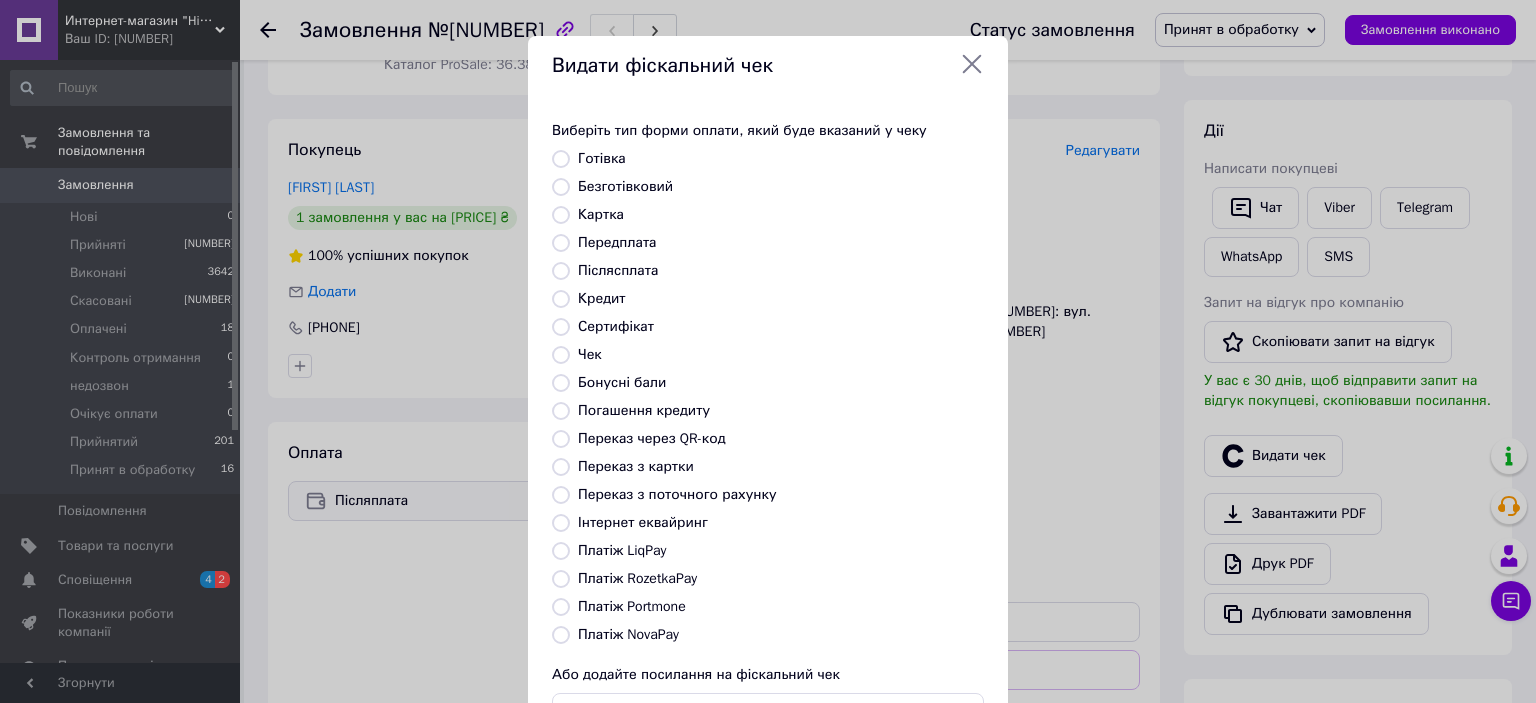 click on "Безготівковий" at bounding box center [625, 186] 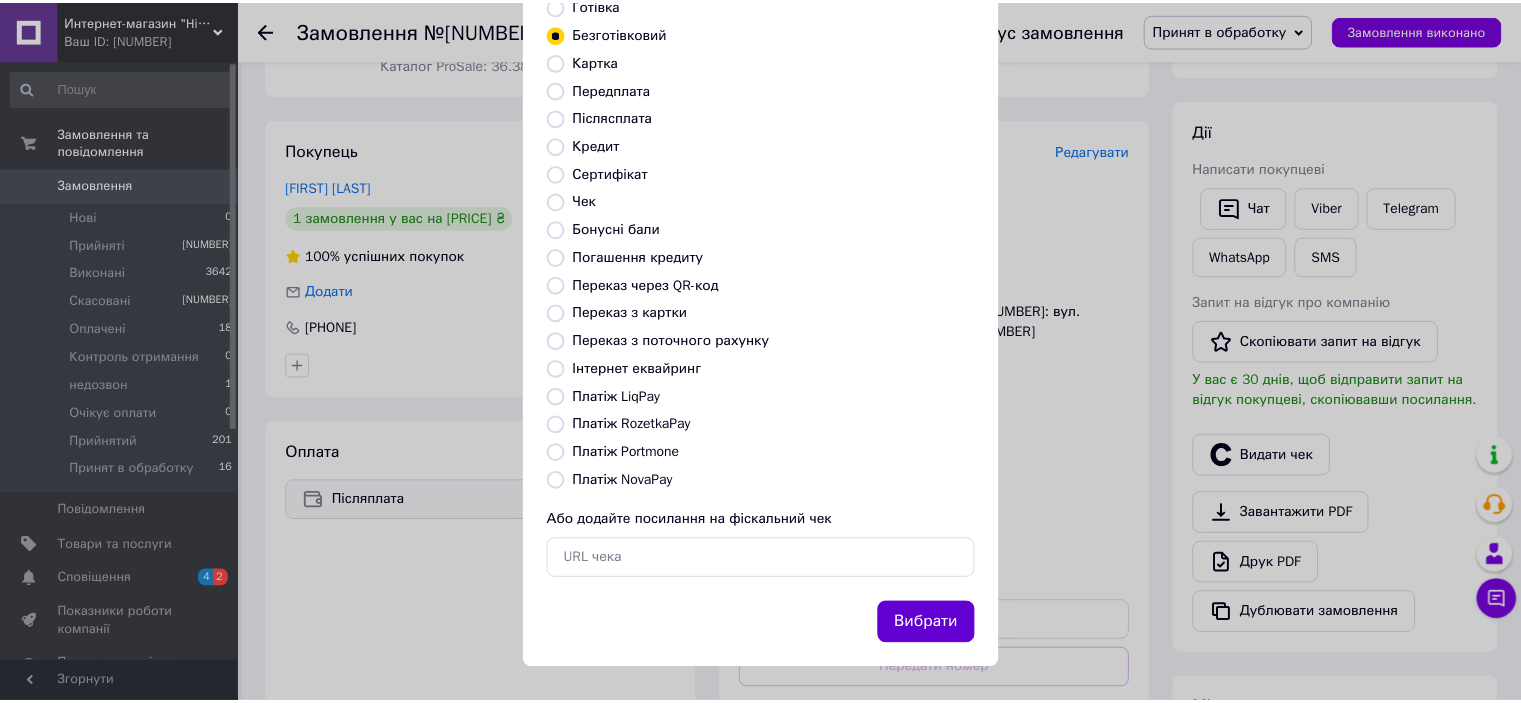 scroll, scrollTop: 155, scrollLeft: 0, axis: vertical 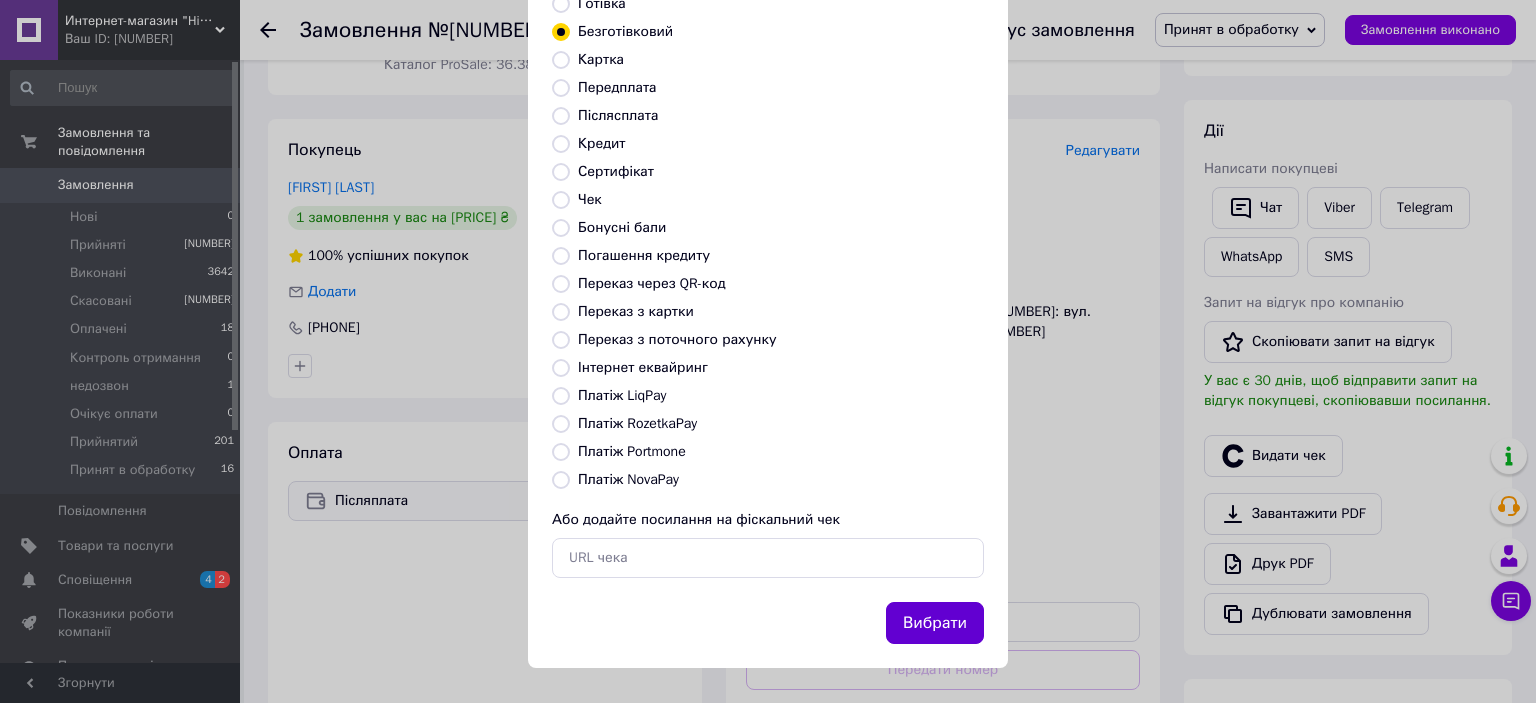click on "Вибрати" at bounding box center [935, 623] 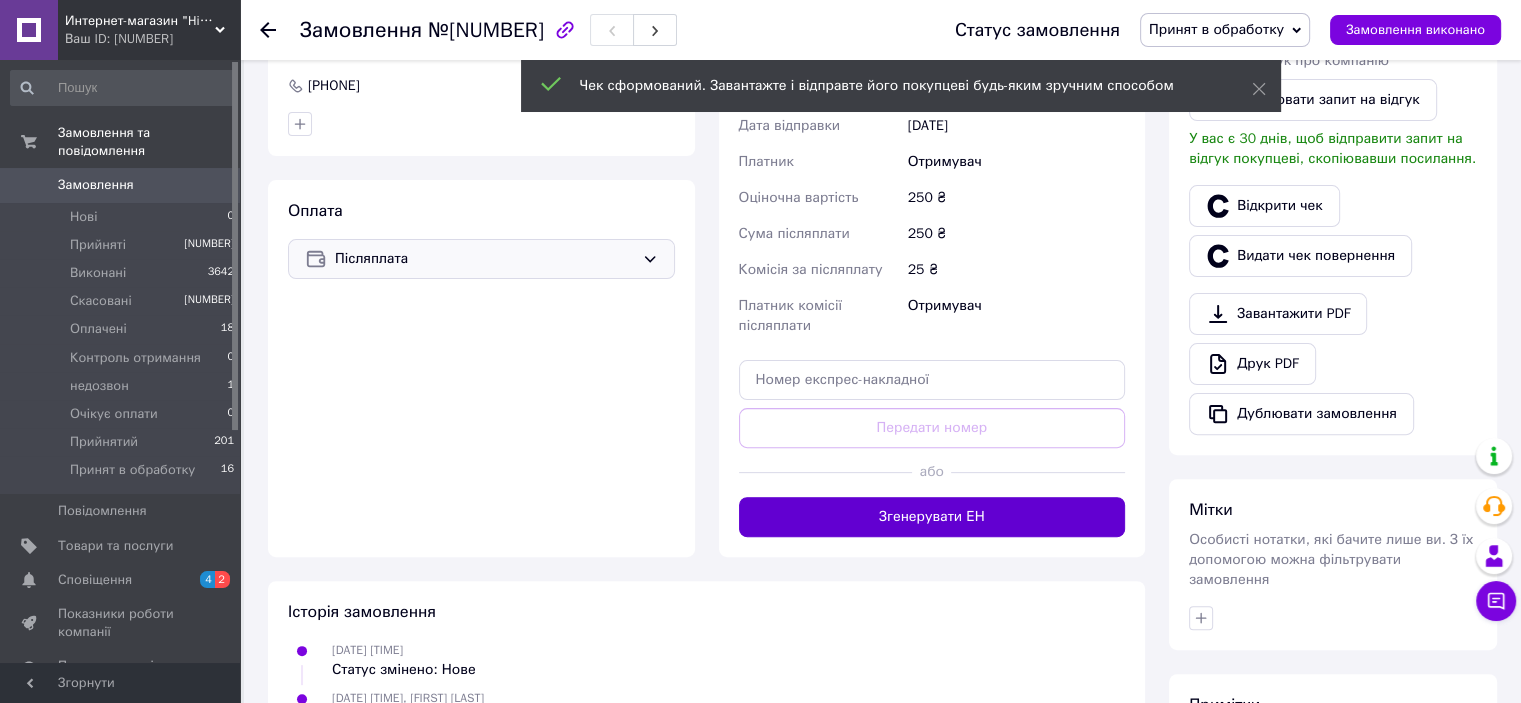 scroll, scrollTop: 600, scrollLeft: 0, axis: vertical 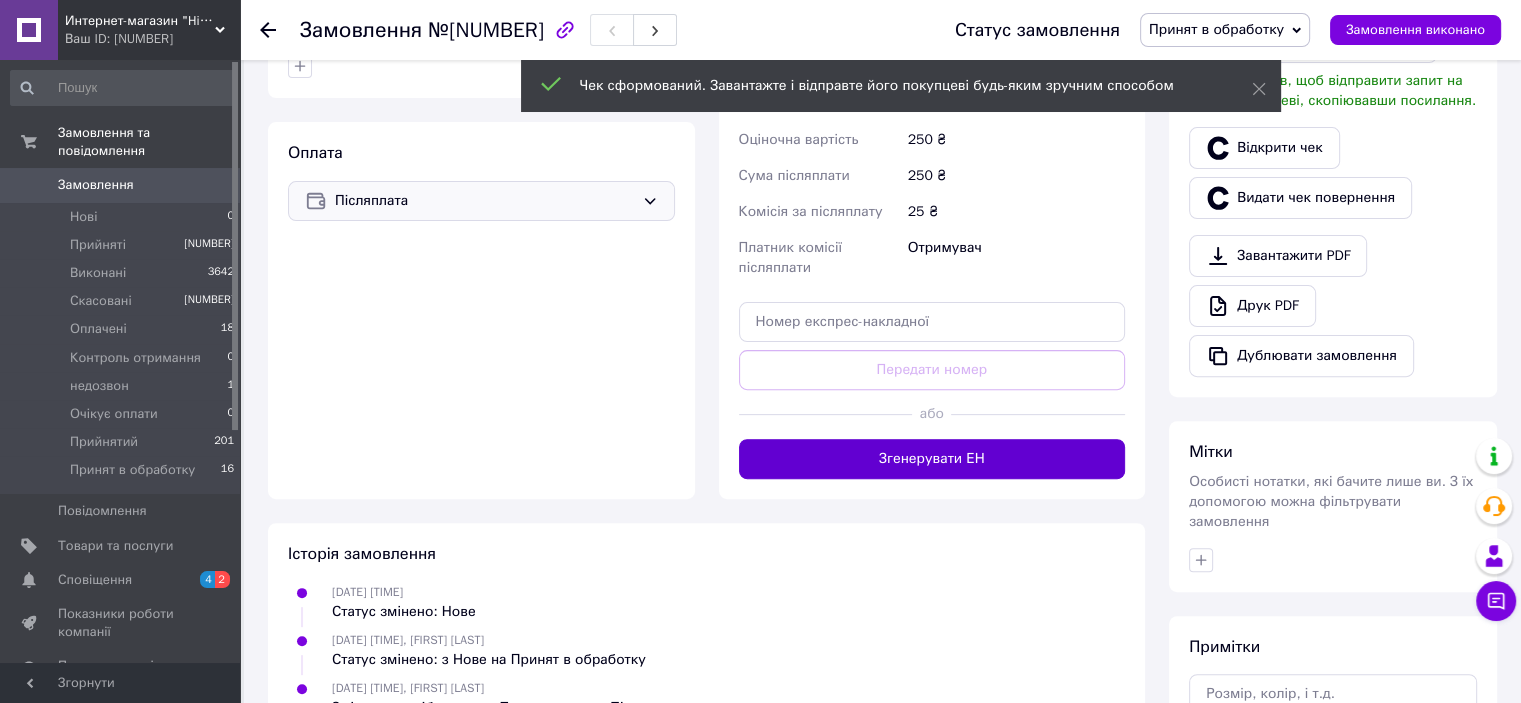 click on "Згенерувати ЕН" at bounding box center (932, 459) 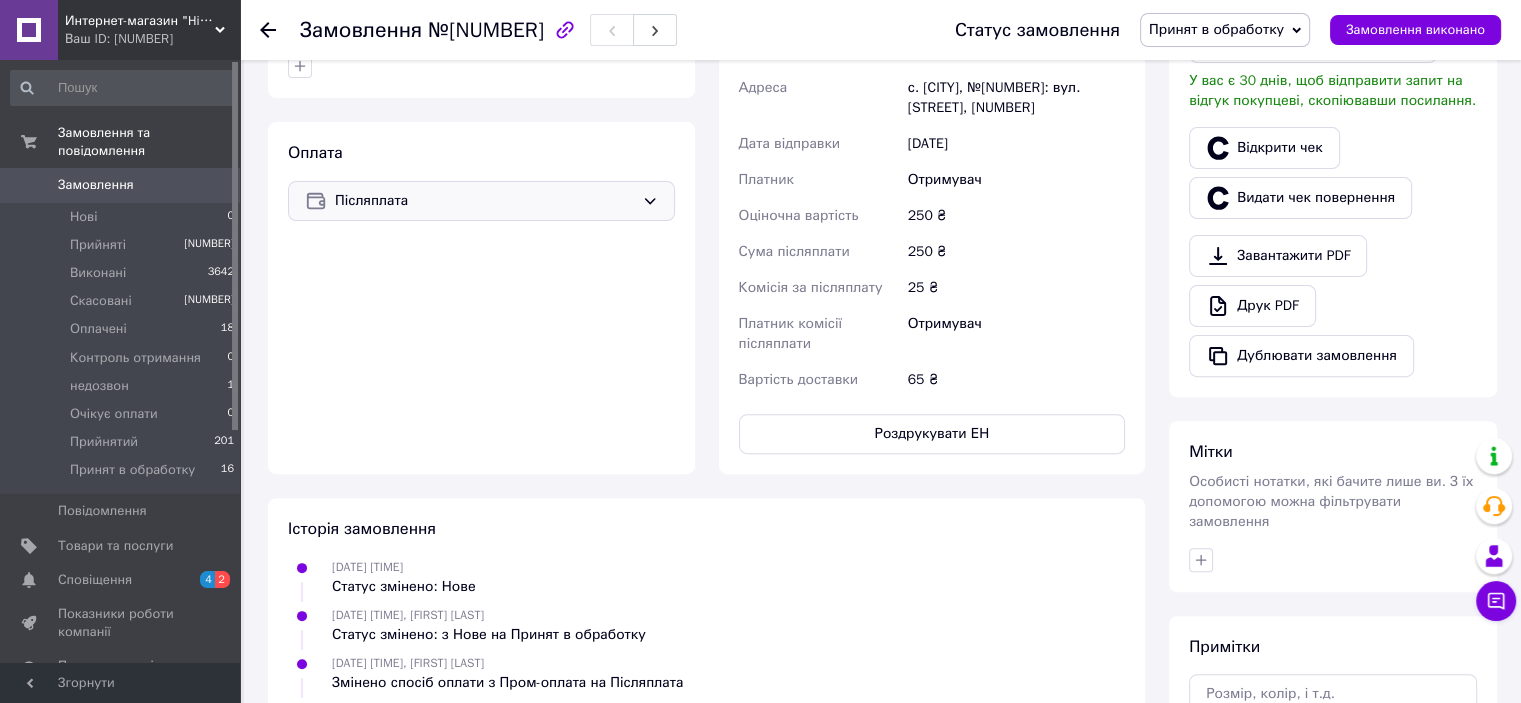 scroll, scrollTop: 400, scrollLeft: 0, axis: vertical 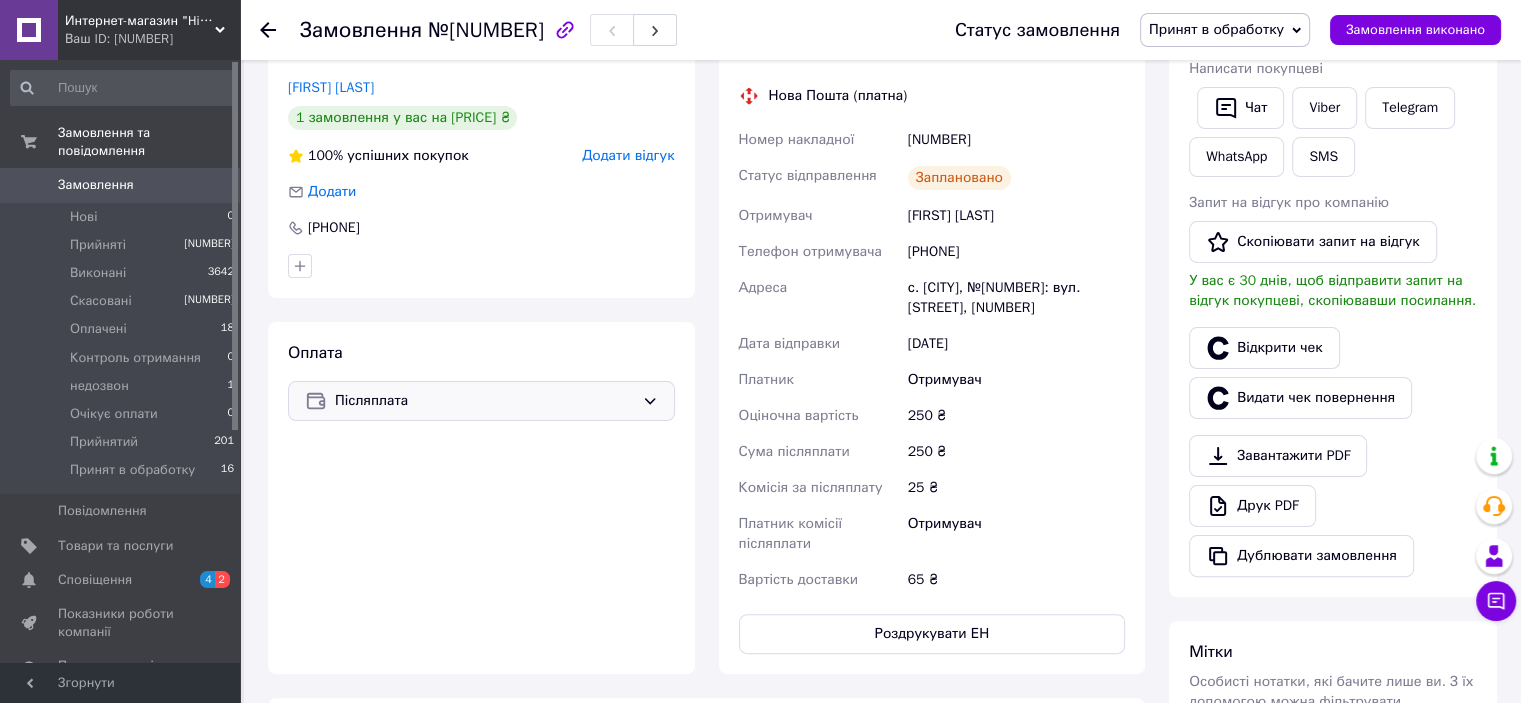 click on "Принят в обработку" at bounding box center [1216, 29] 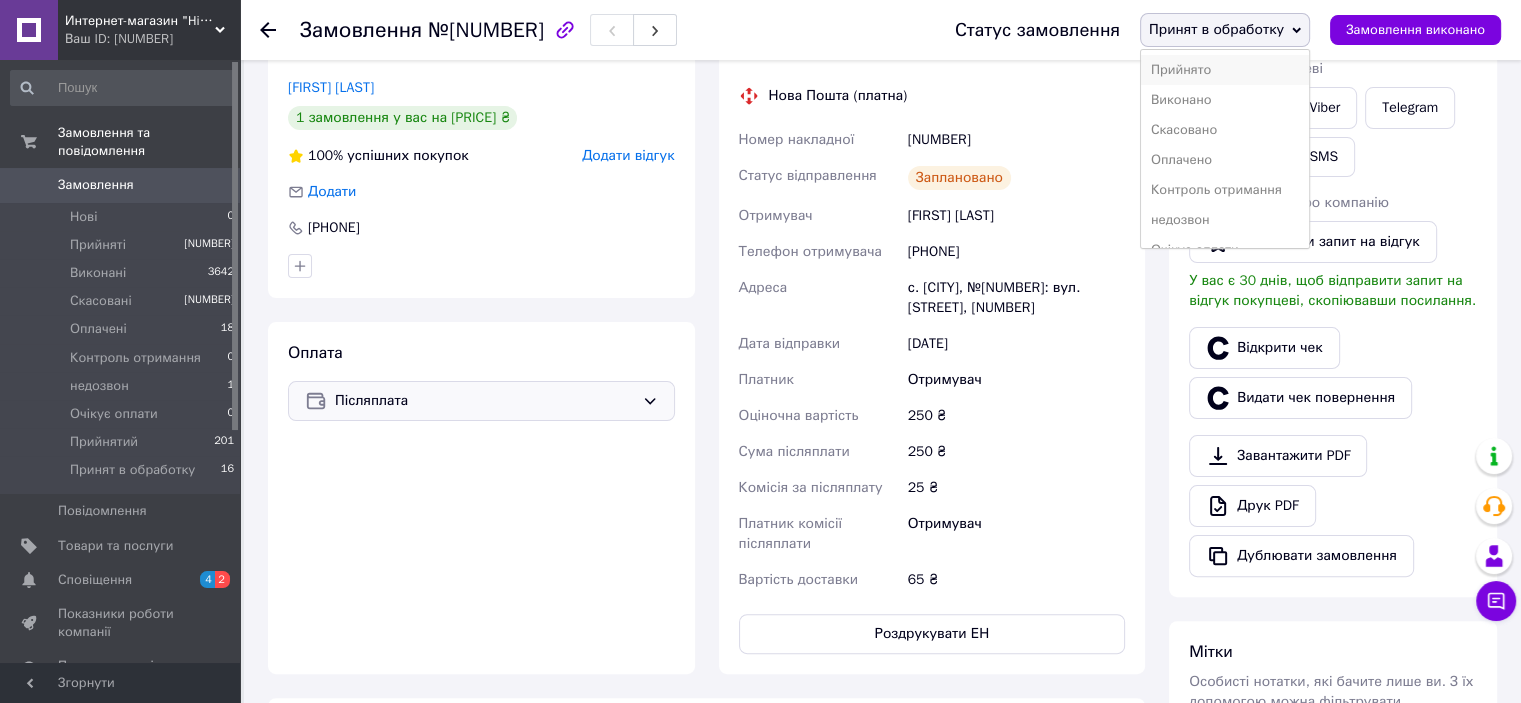 click on "Прийнято" at bounding box center [1225, 70] 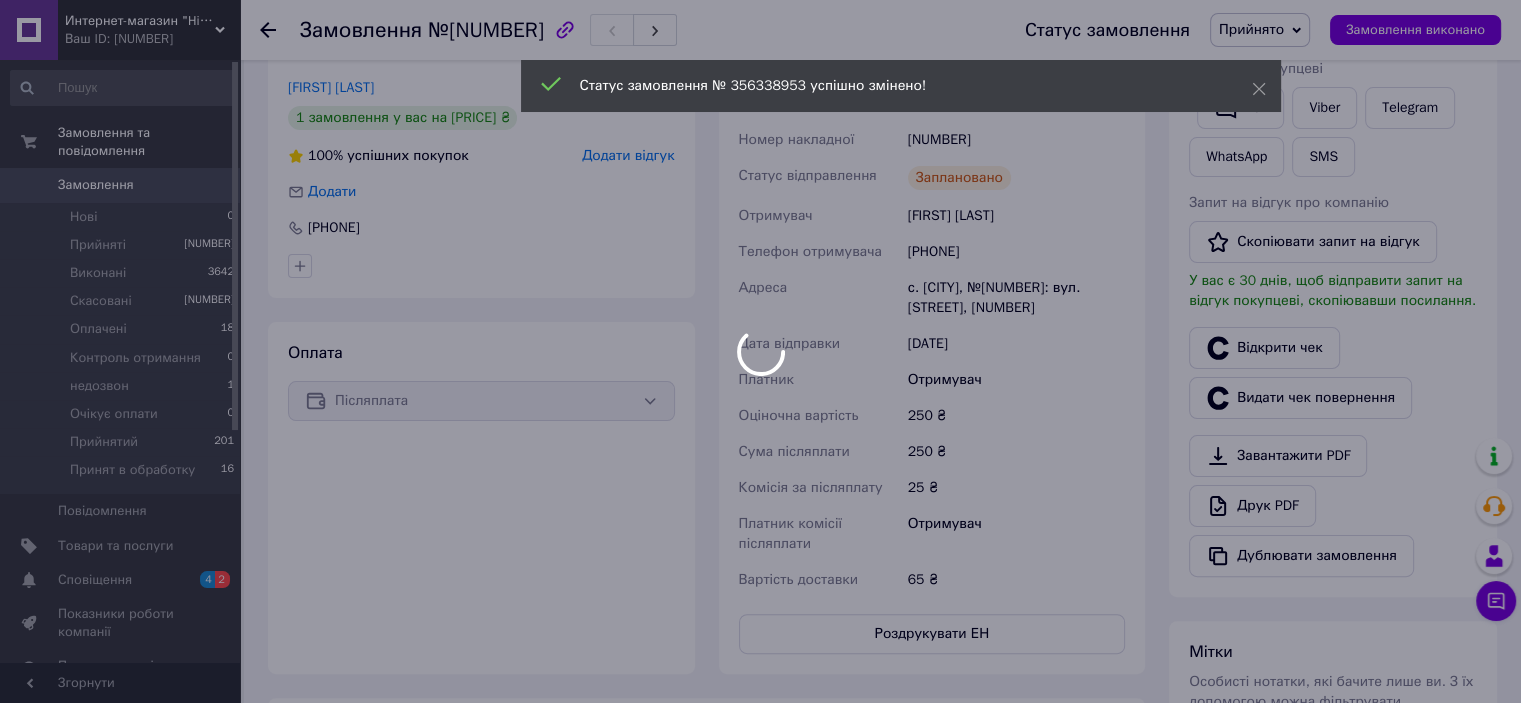 click at bounding box center [760, 351] 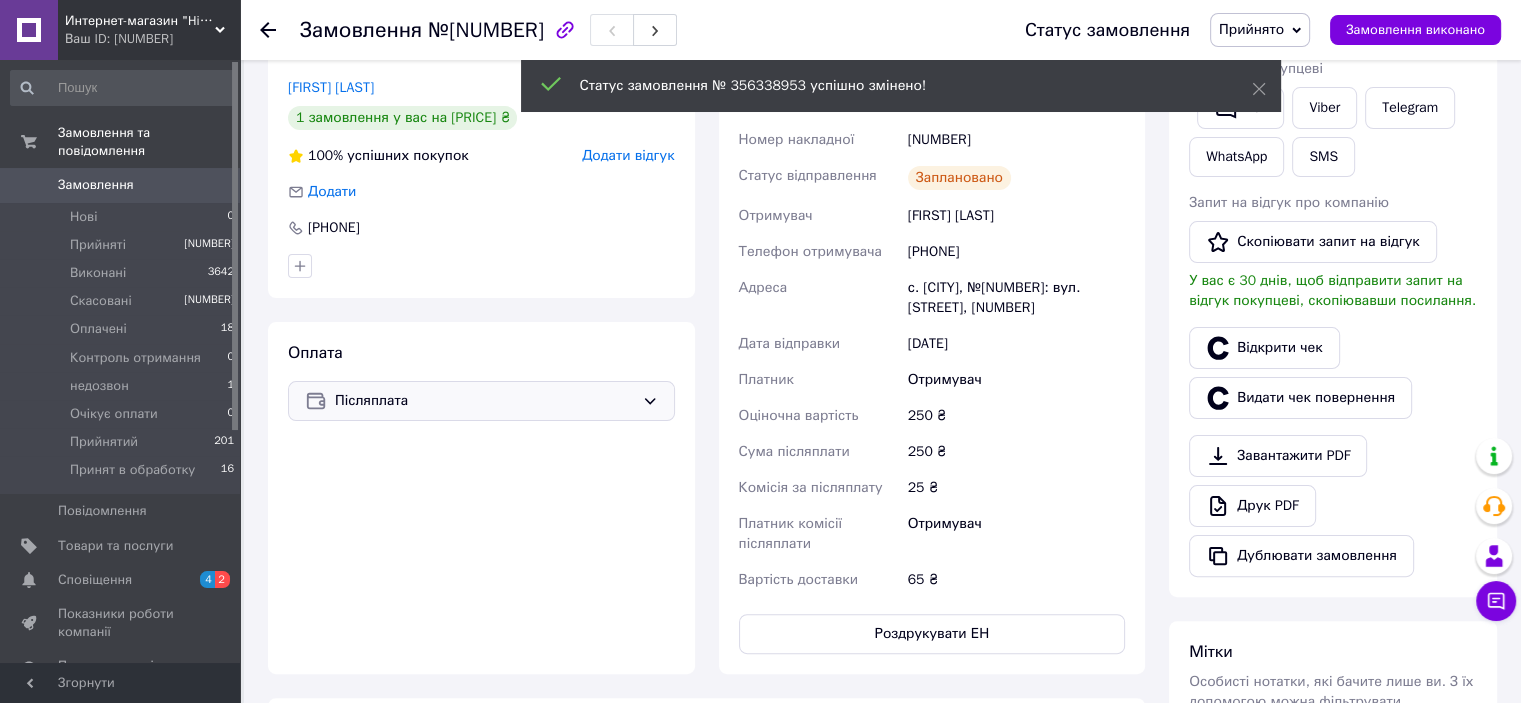 click on "Замовлення" at bounding box center (121, 185) 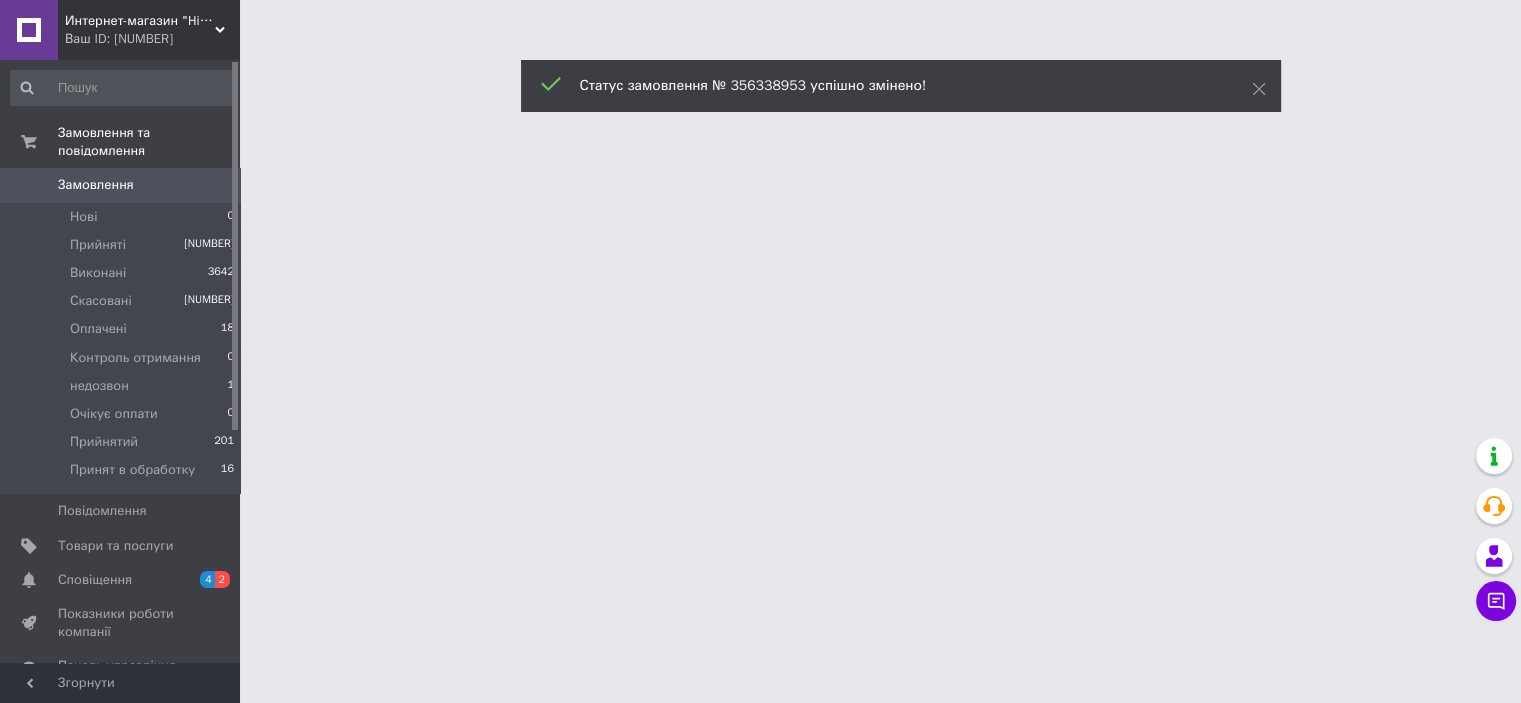 scroll, scrollTop: 0, scrollLeft: 0, axis: both 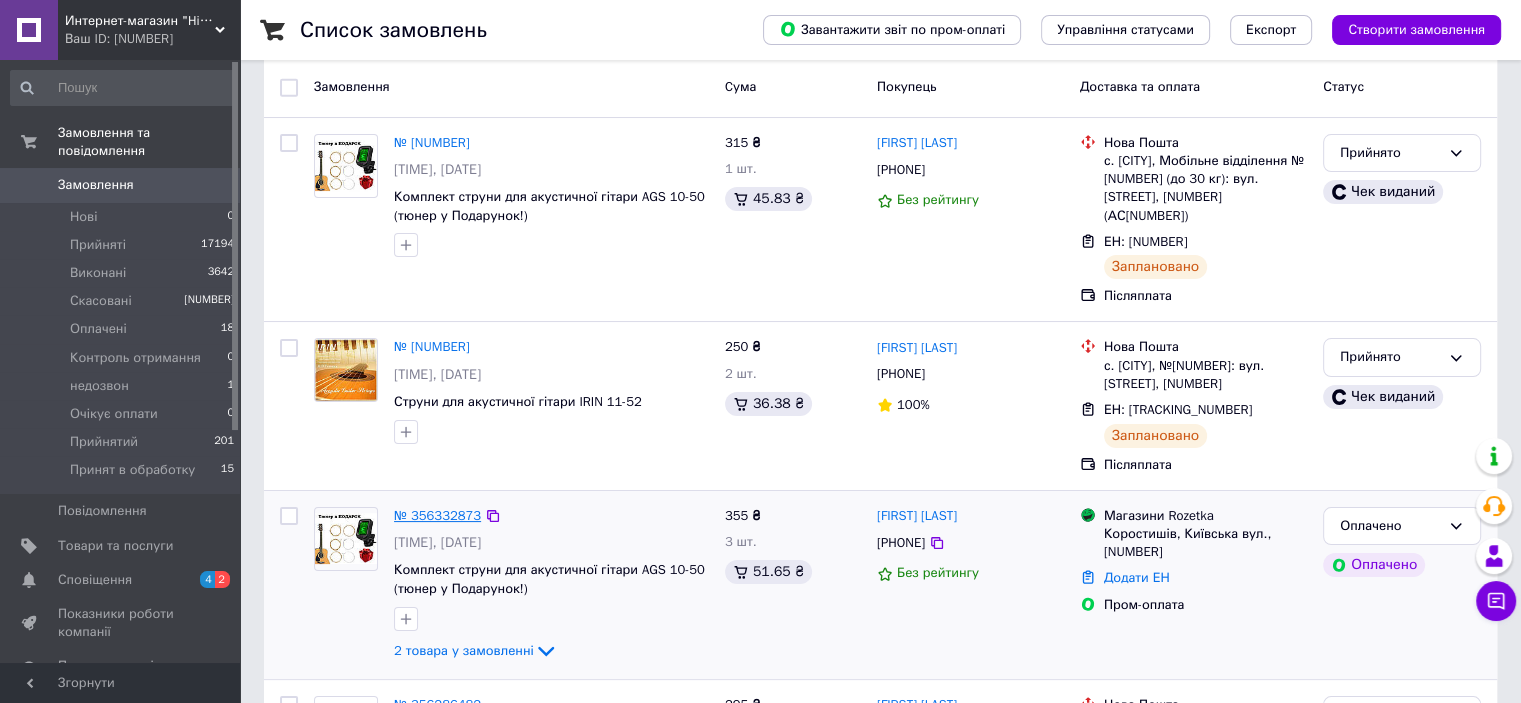 click on "№ 356332873" at bounding box center (437, 515) 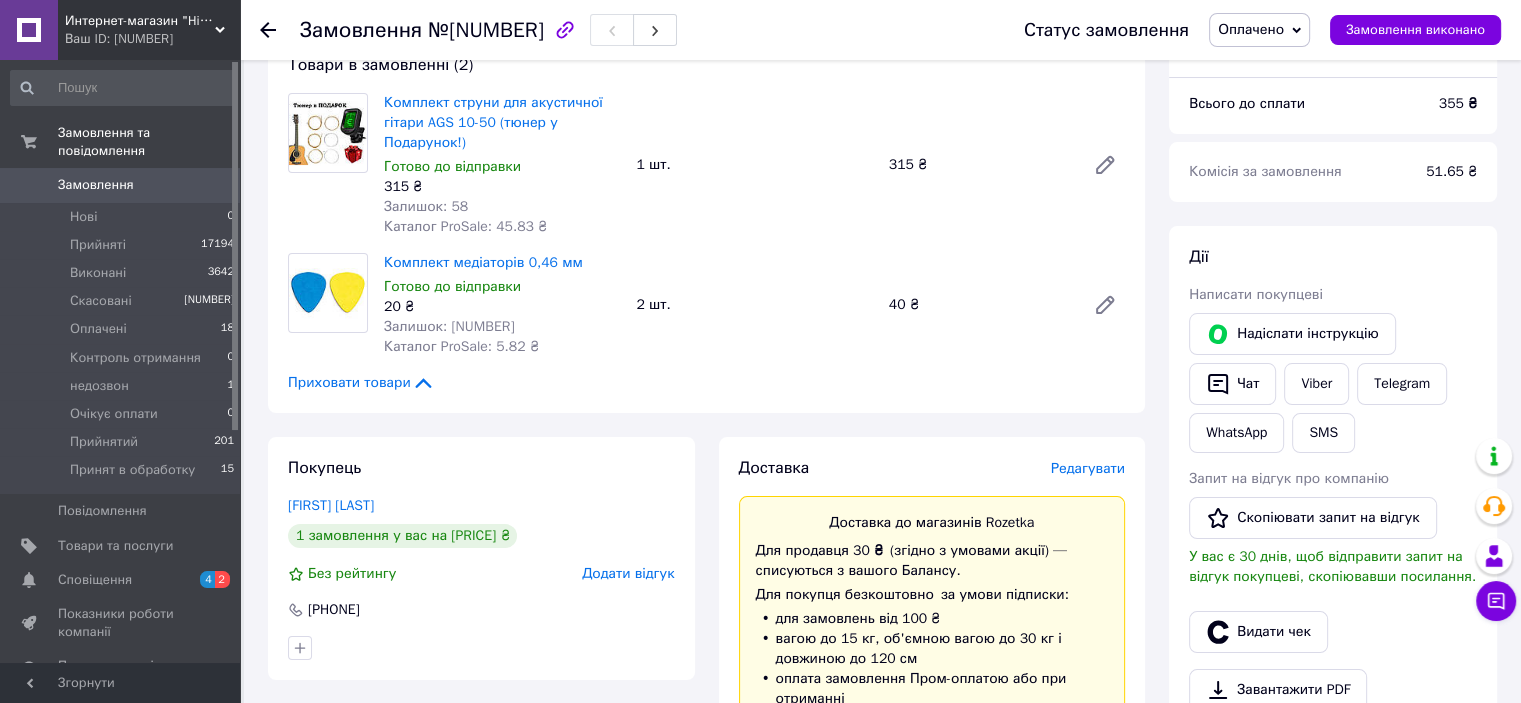 scroll, scrollTop: 100, scrollLeft: 0, axis: vertical 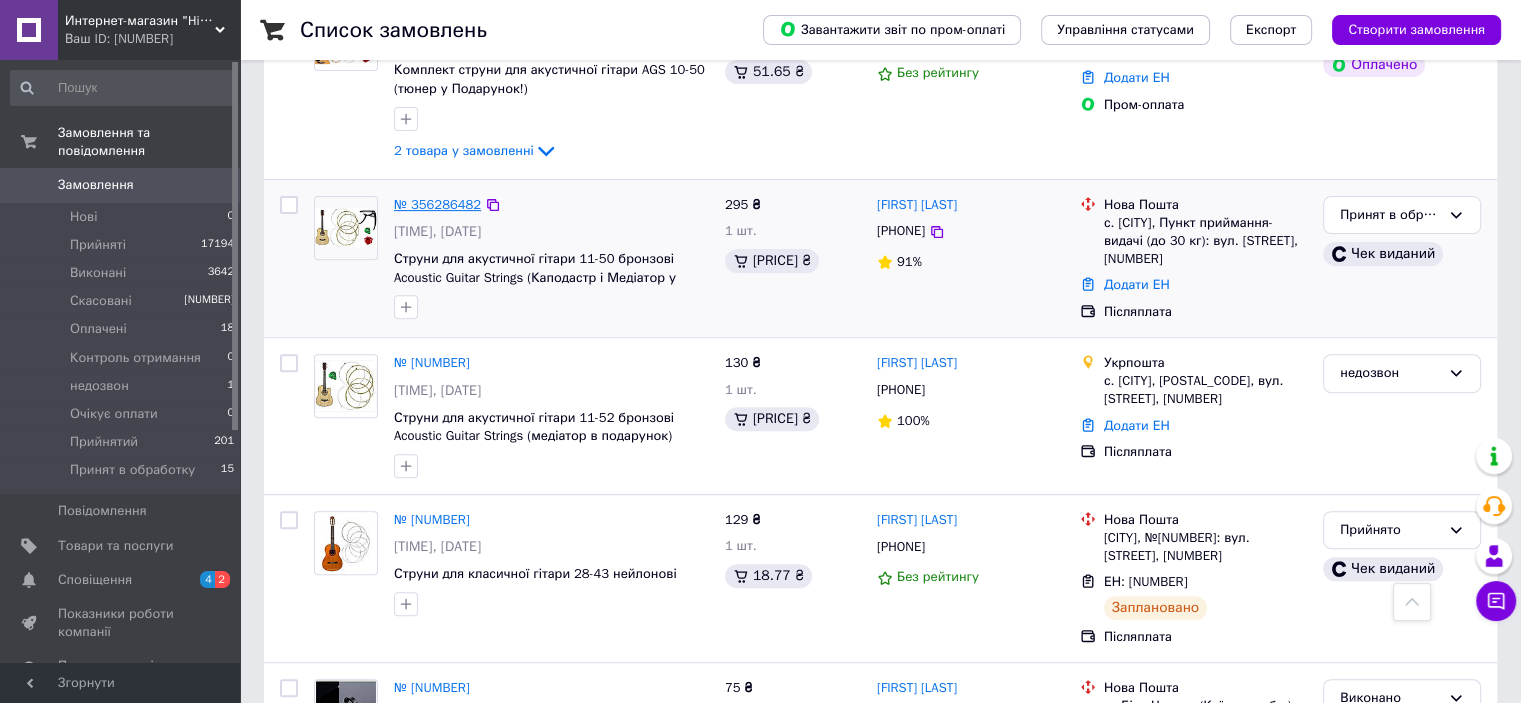 click on "№ 356286482" at bounding box center (437, 204) 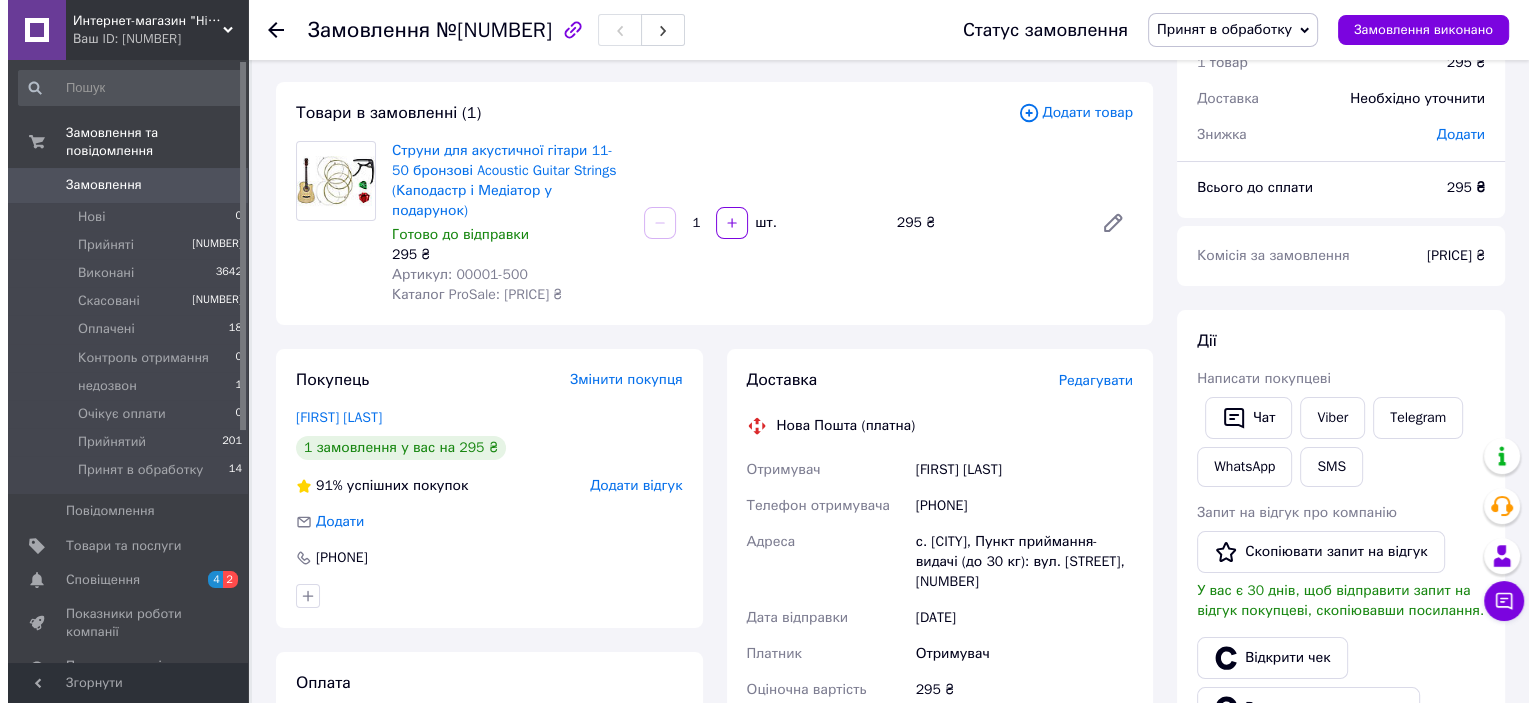 scroll, scrollTop: 0, scrollLeft: 0, axis: both 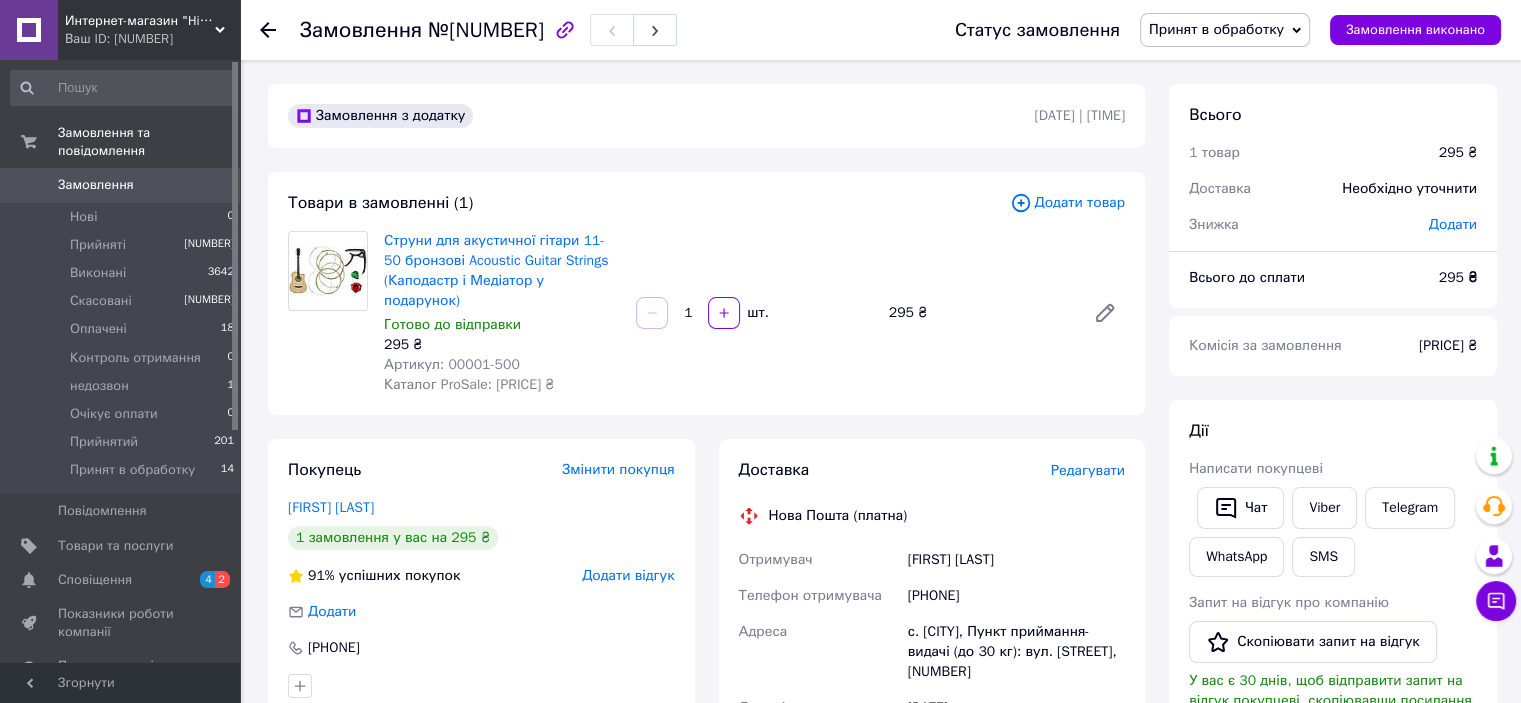 click on "Редагувати" at bounding box center (1088, 470) 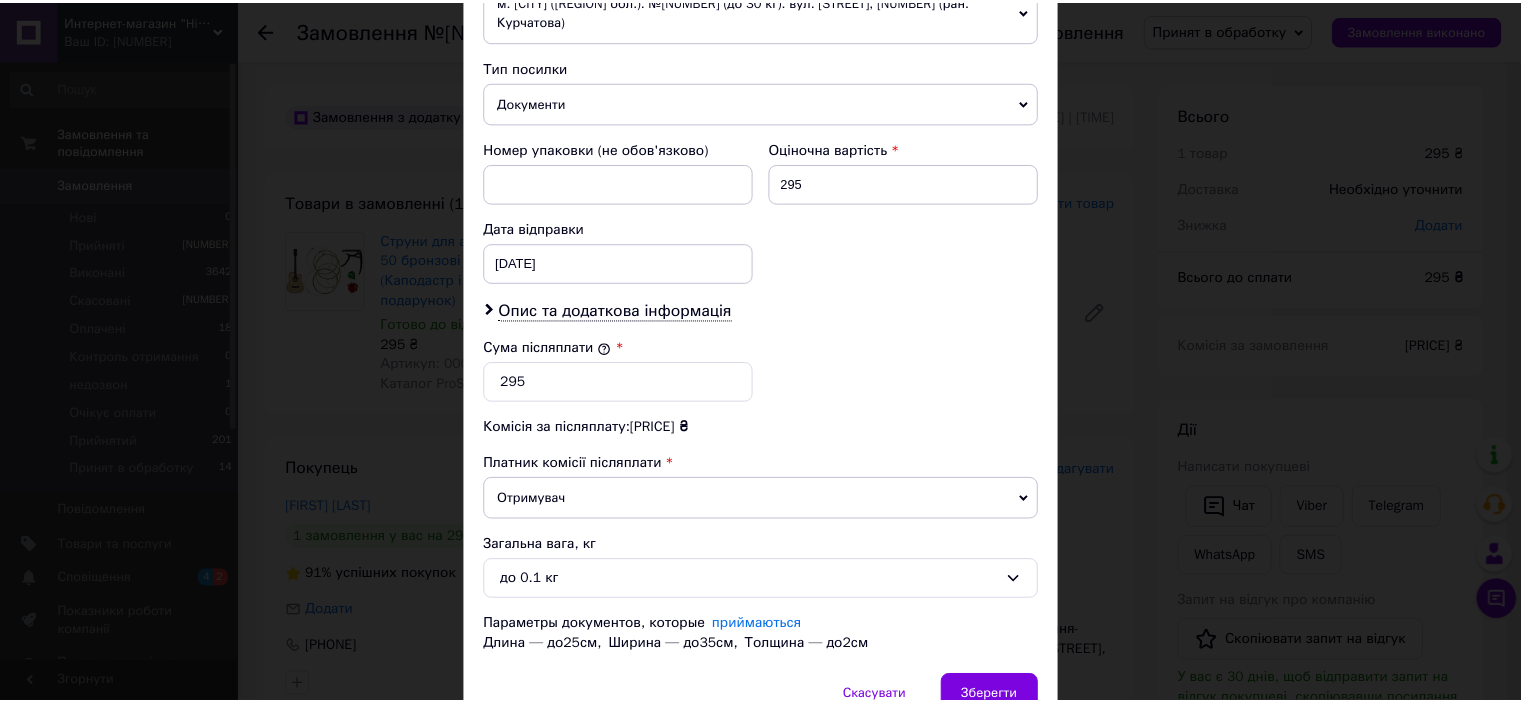 scroll, scrollTop: 800, scrollLeft: 0, axis: vertical 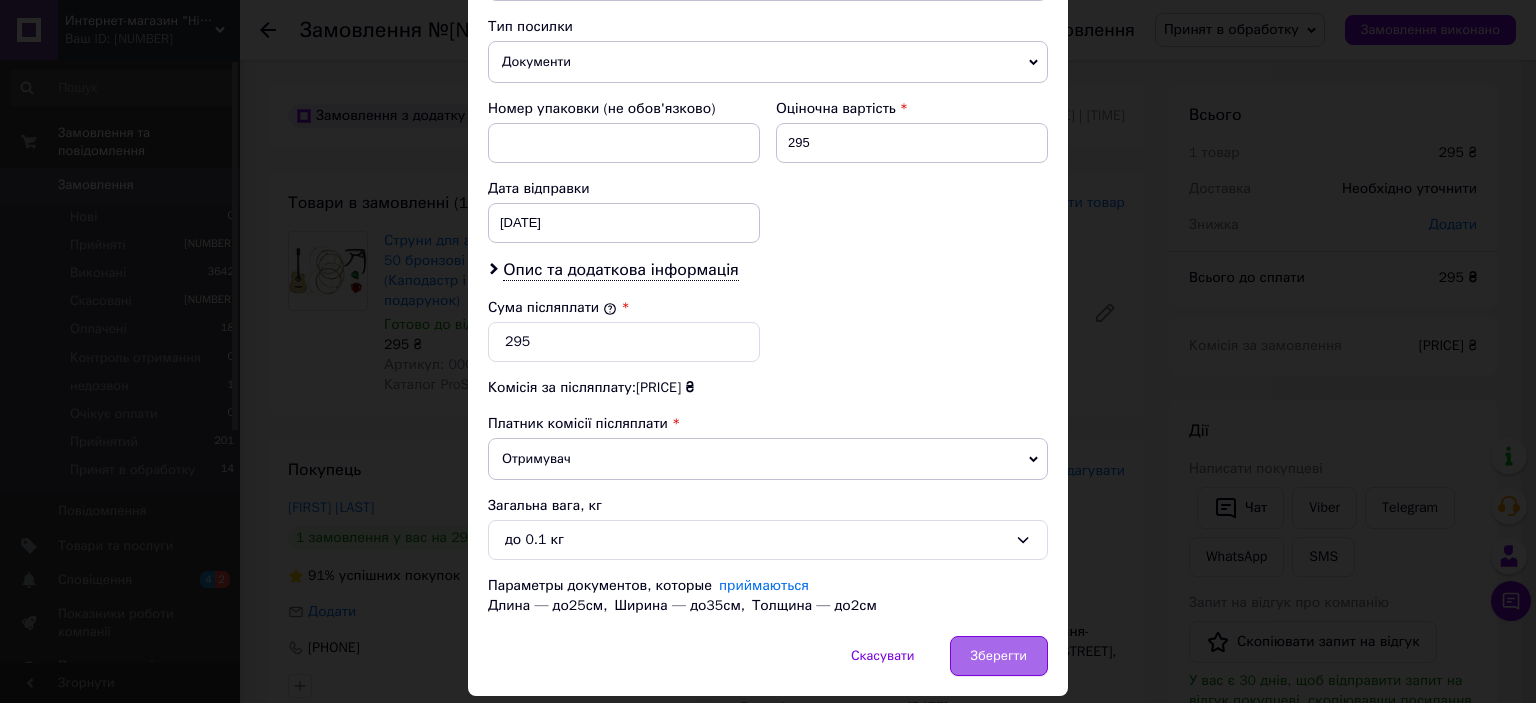 click on "Зберегти" at bounding box center (999, 656) 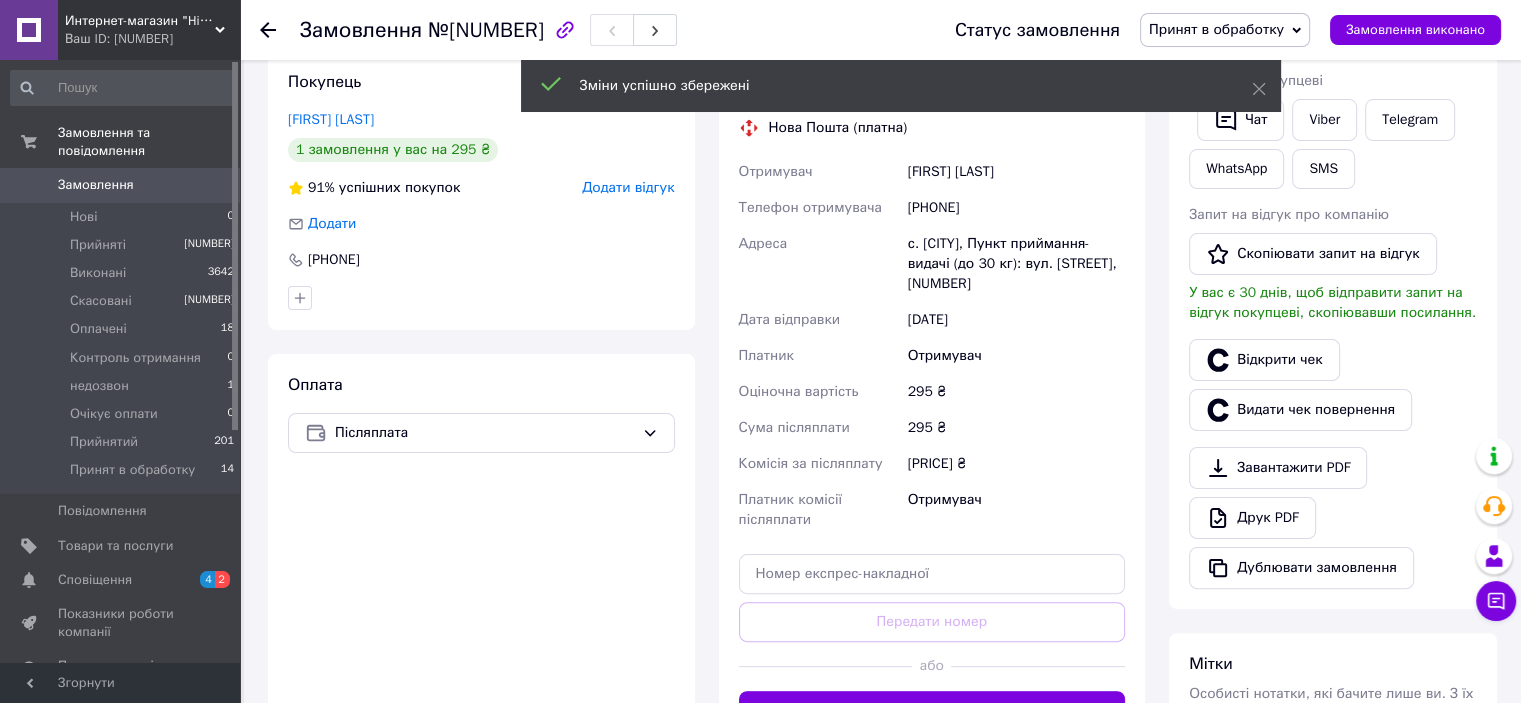 scroll, scrollTop: 400, scrollLeft: 0, axis: vertical 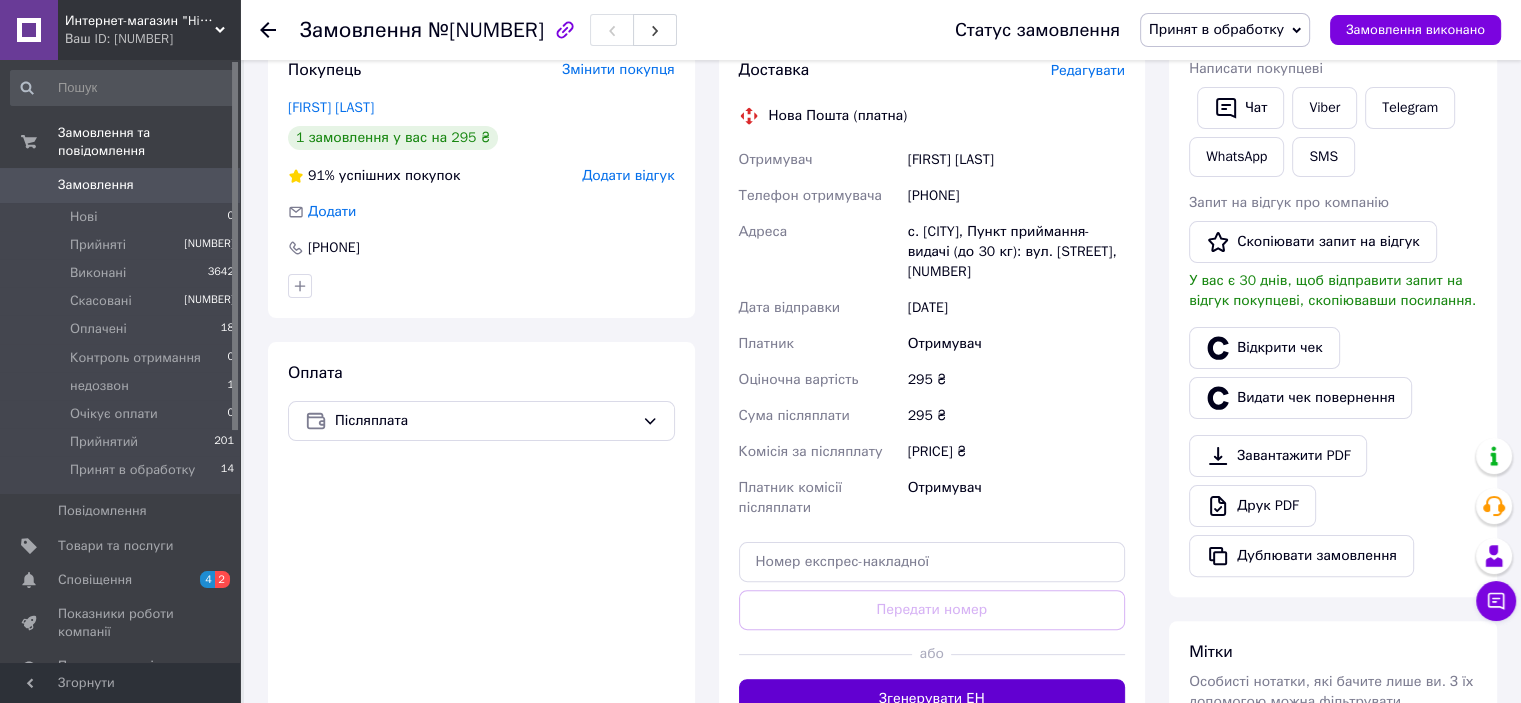 click on "Згенерувати ЕН" at bounding box center [932, 699] 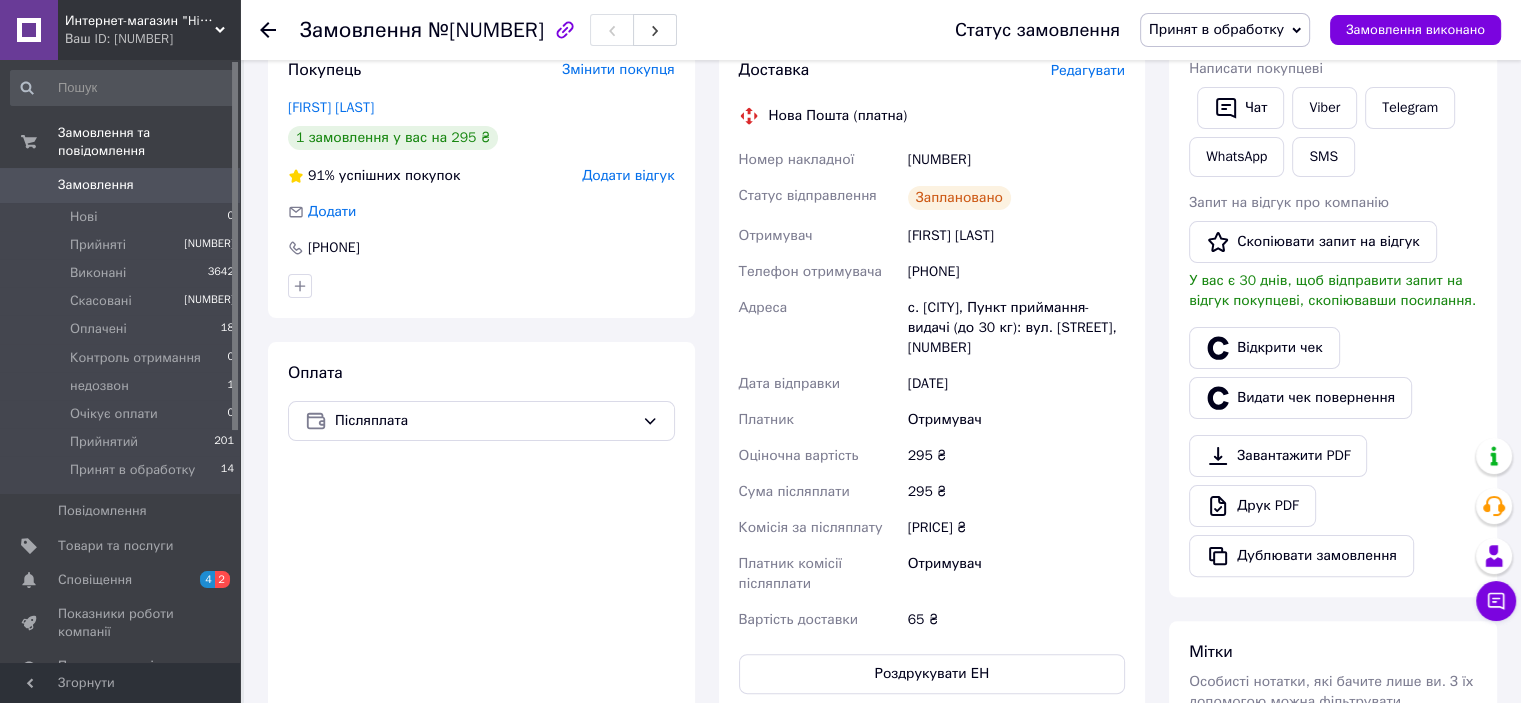 click on "Принят в обработку" at bounding box center [1216, 29] 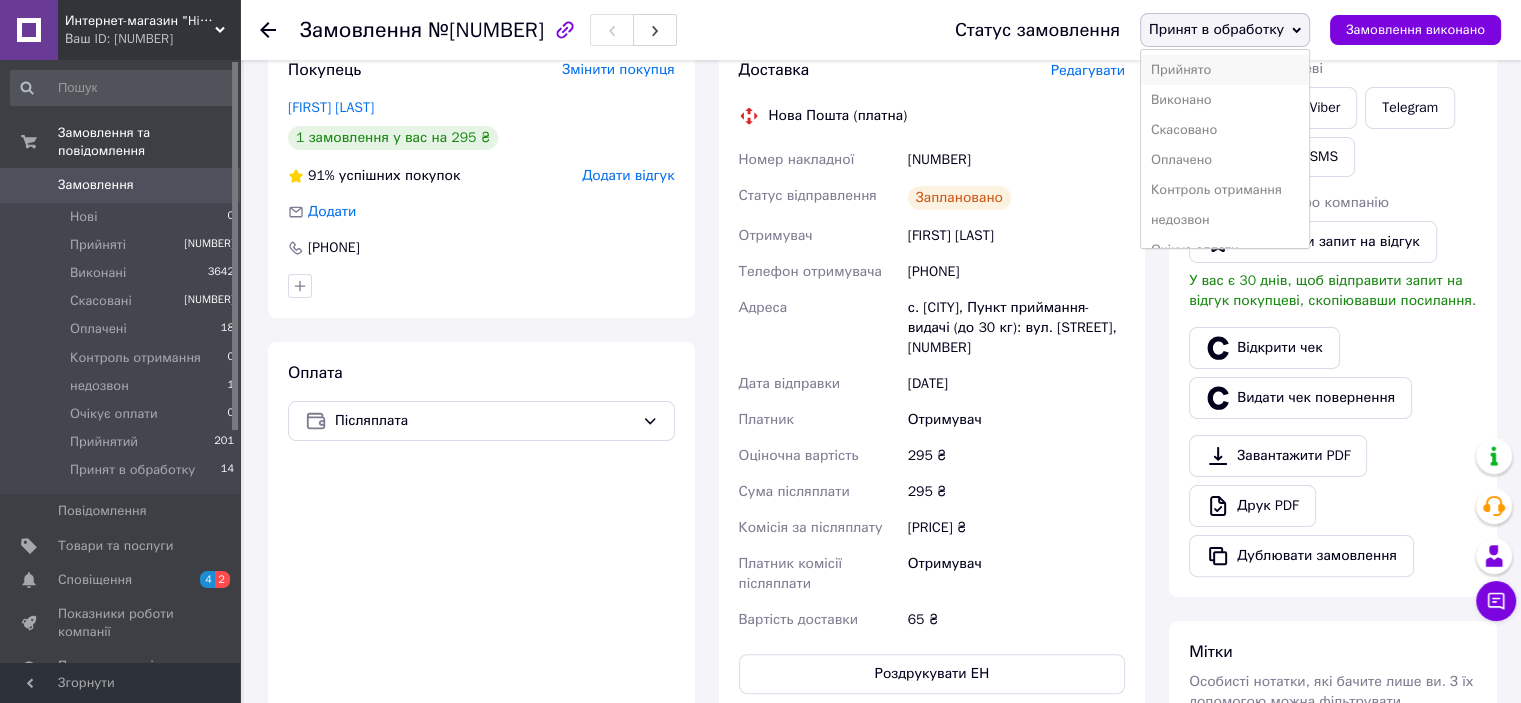 click on "Прийнято" at bounding box center [1225, 70] 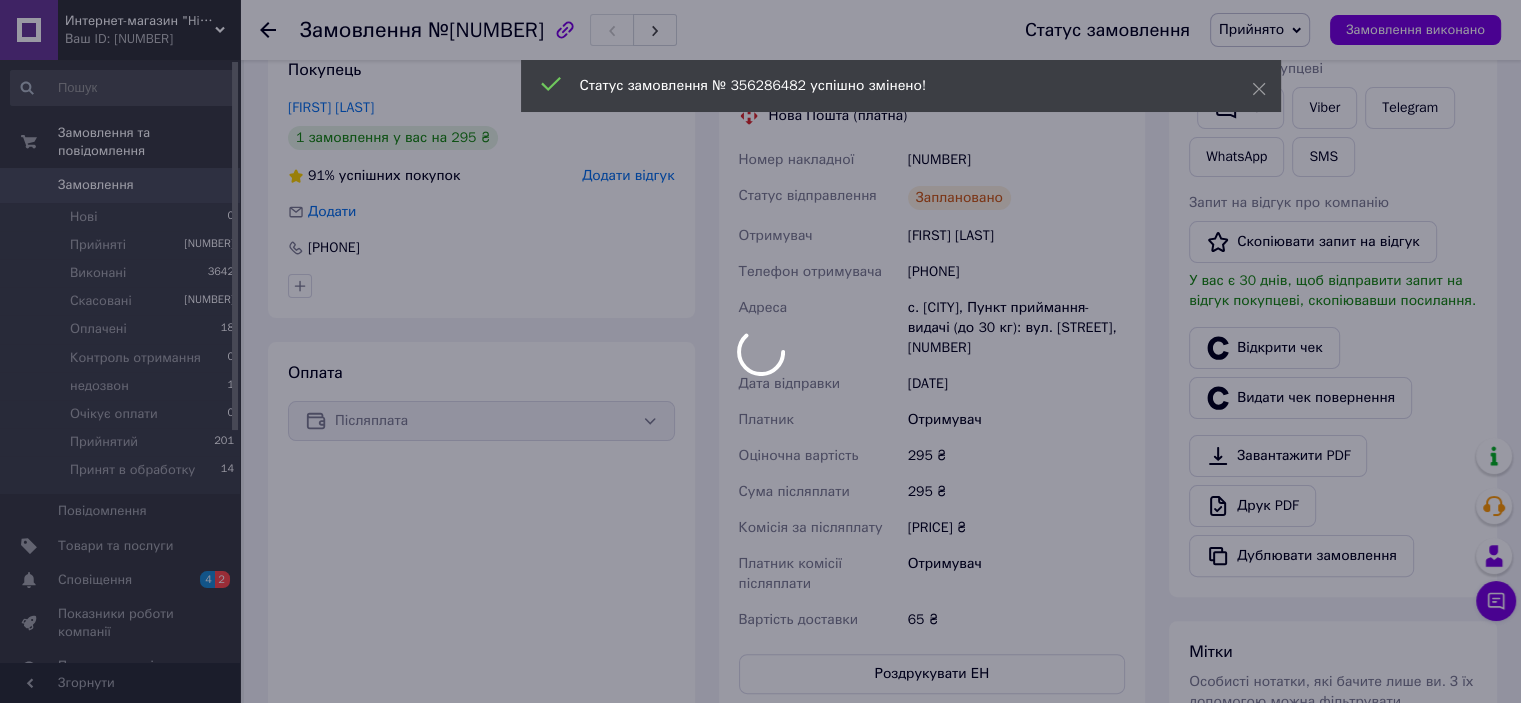 click at bounding box center (760, 351) 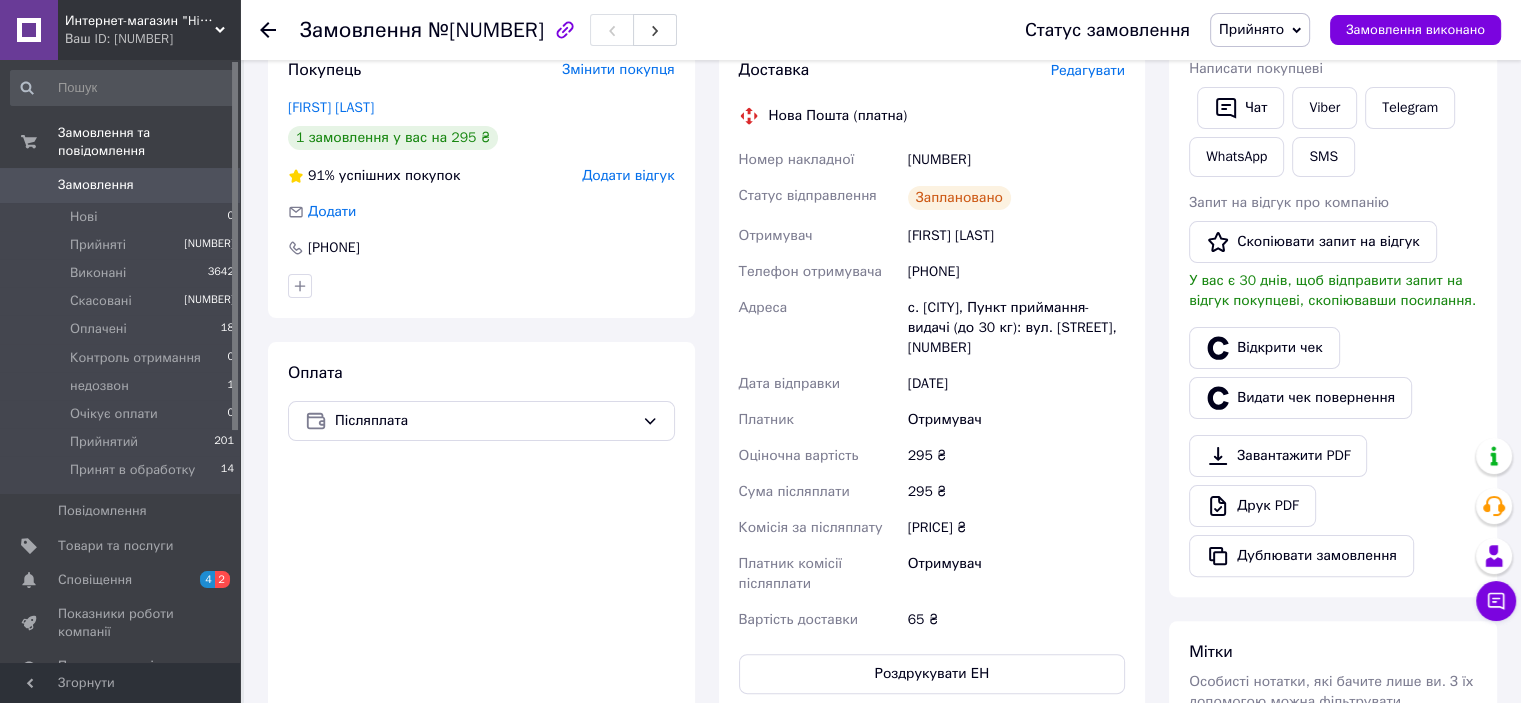 click at bounding box center [29, 185] 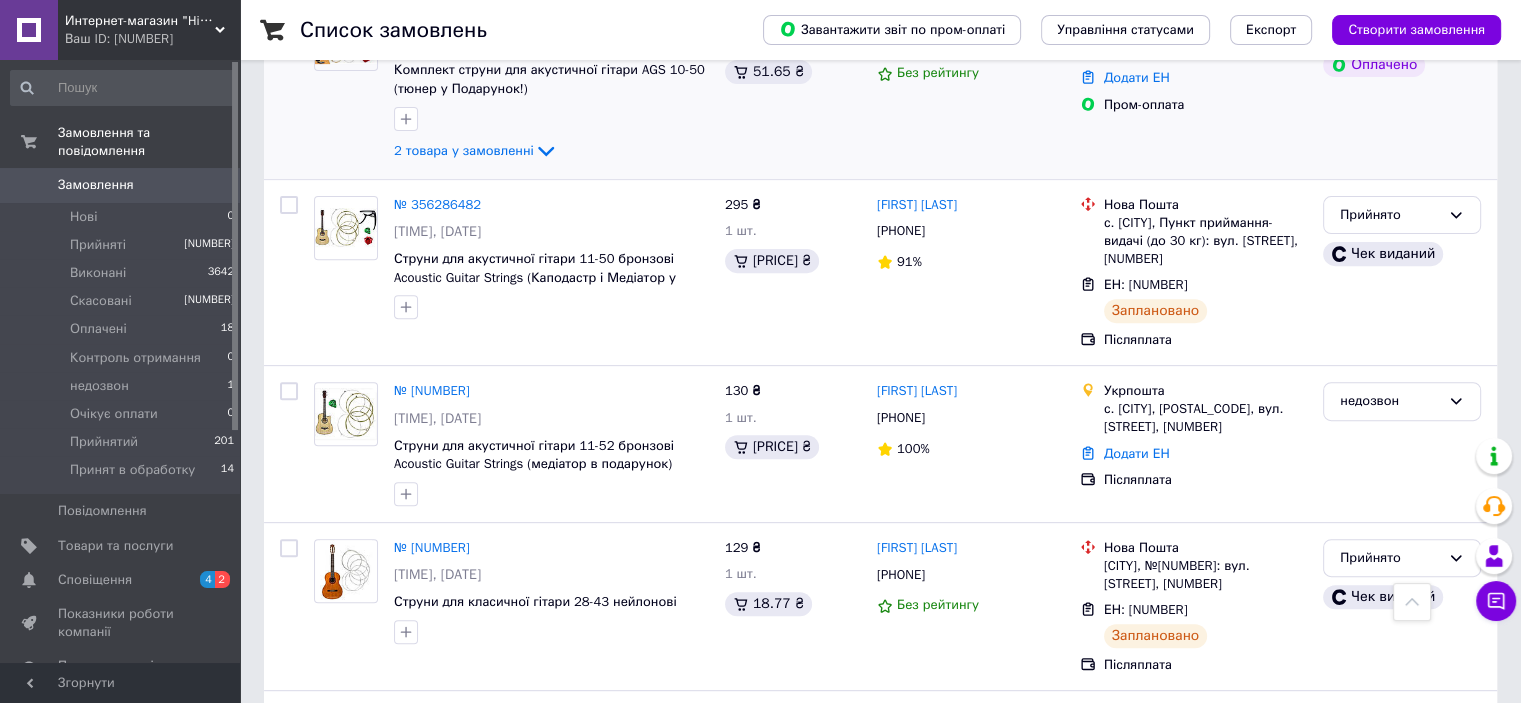 scroll, scrollTop: 700, scrollLeft: 0, axis: vertical 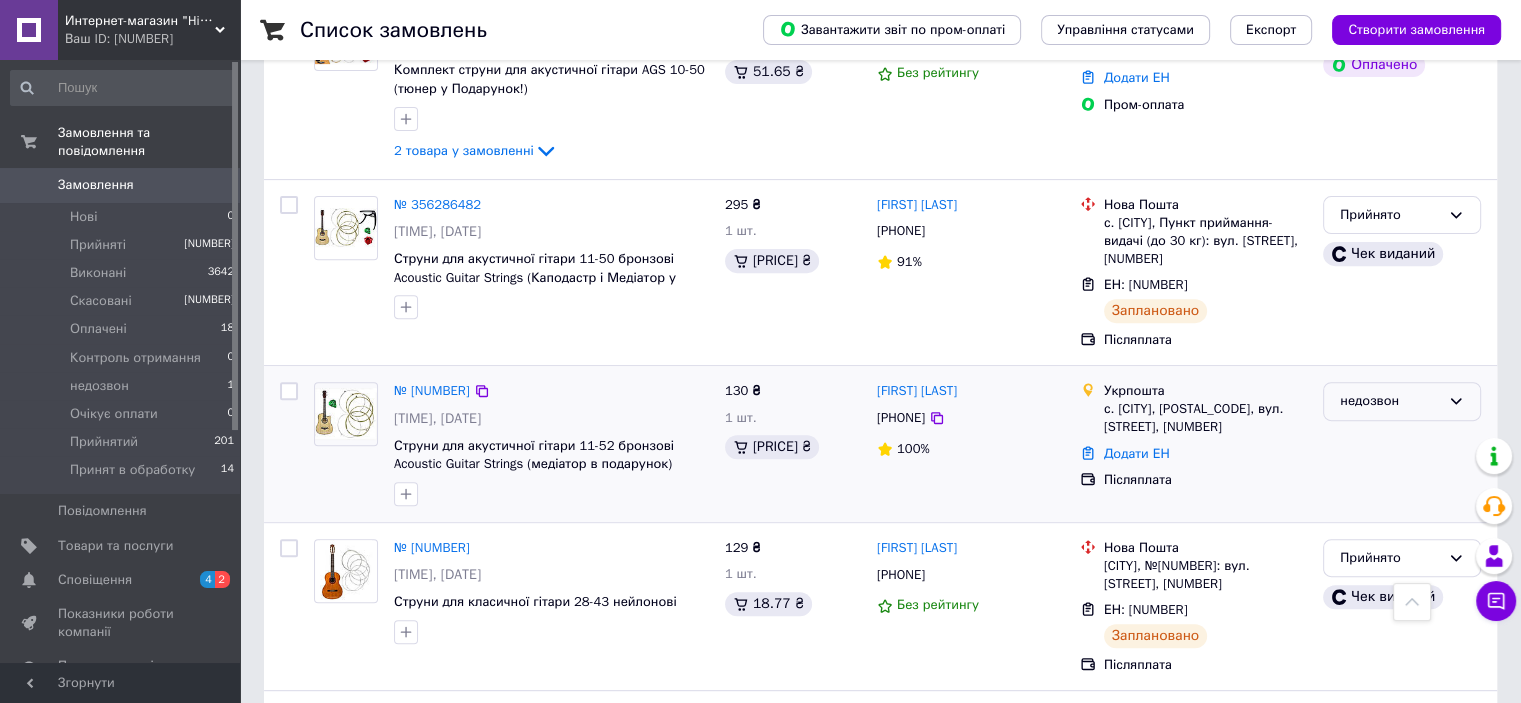 click on "недозвон" at bounding box center (1390, 401) 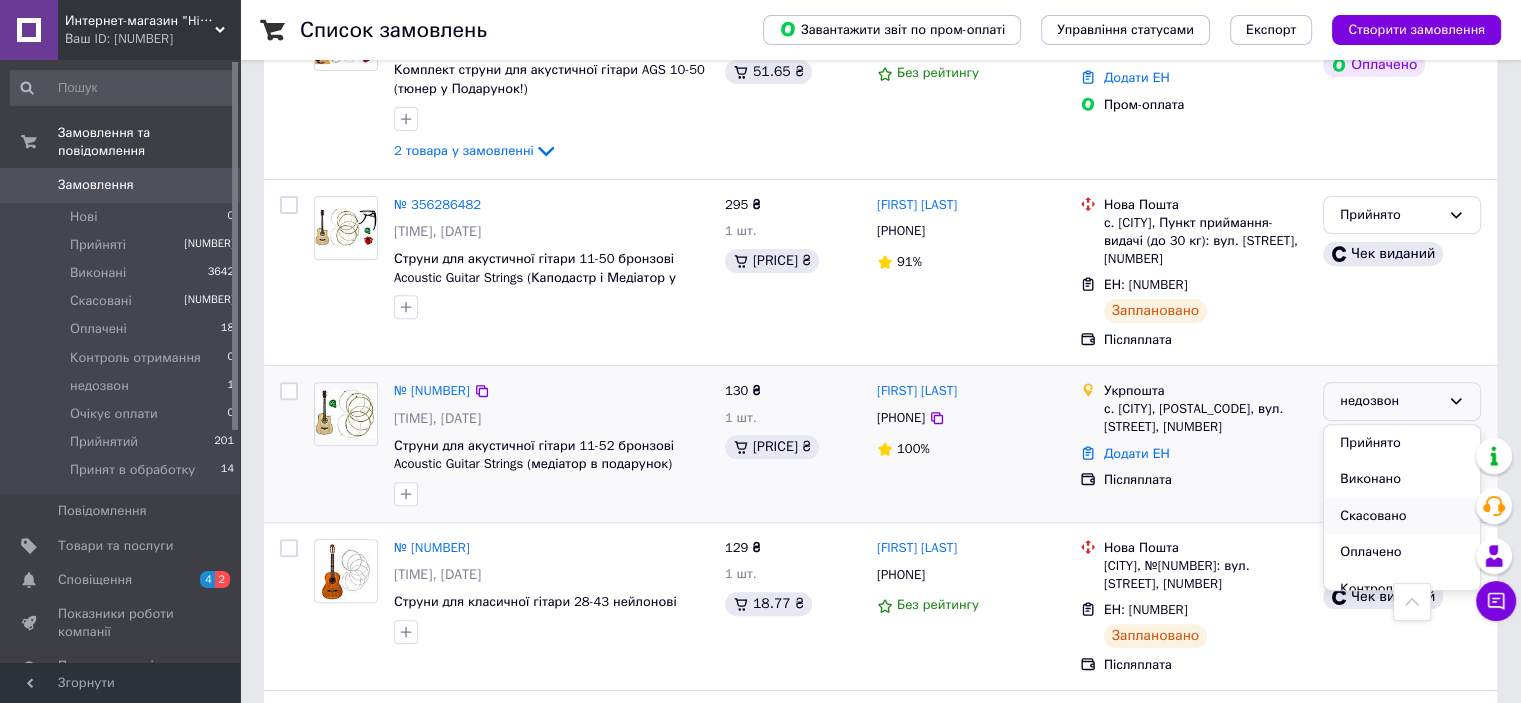 click on "Скасовано" at bounding box center [1402, 516] 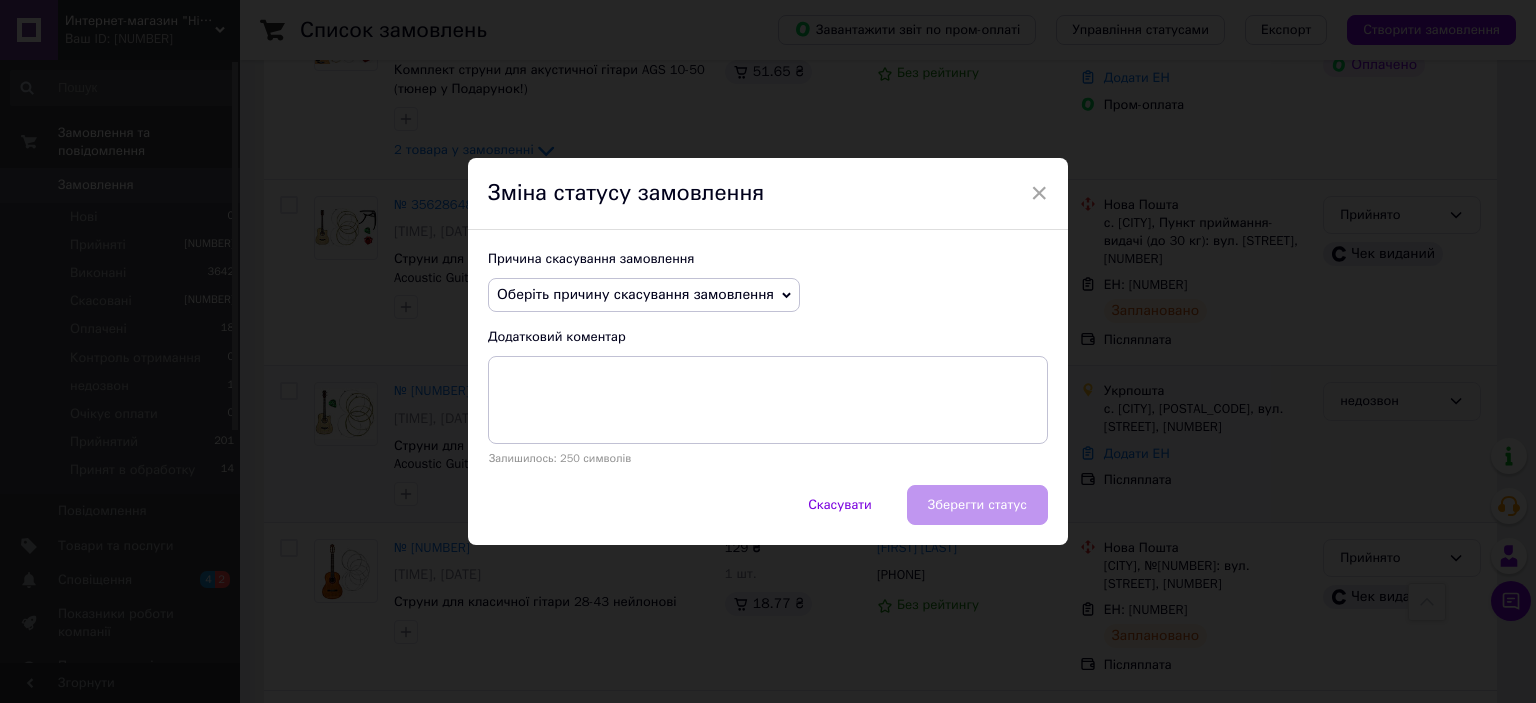 click on "Оберіть причину скасування замовлення" at bounding box center [635, 294] 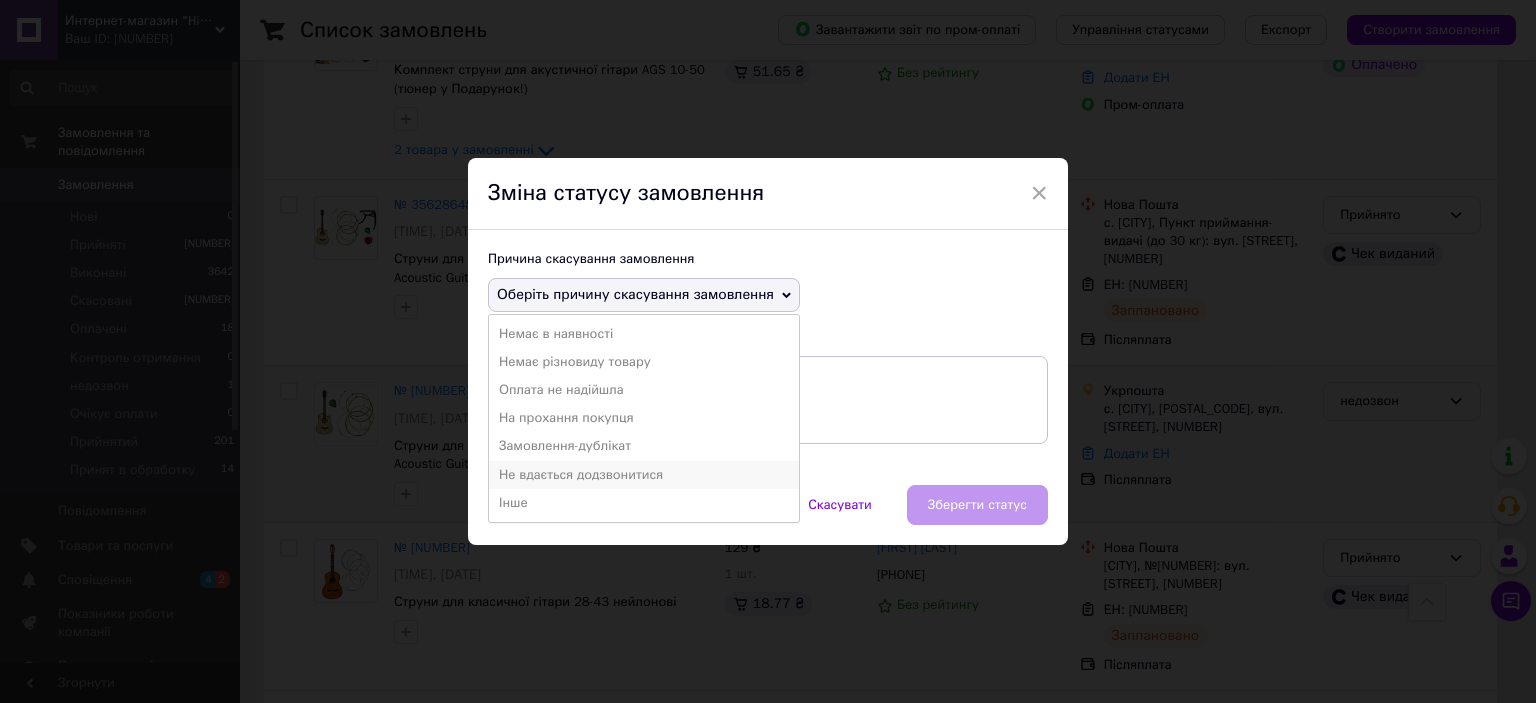 click on "Не вдається додзвонитися" at bounding box center [644, 475] 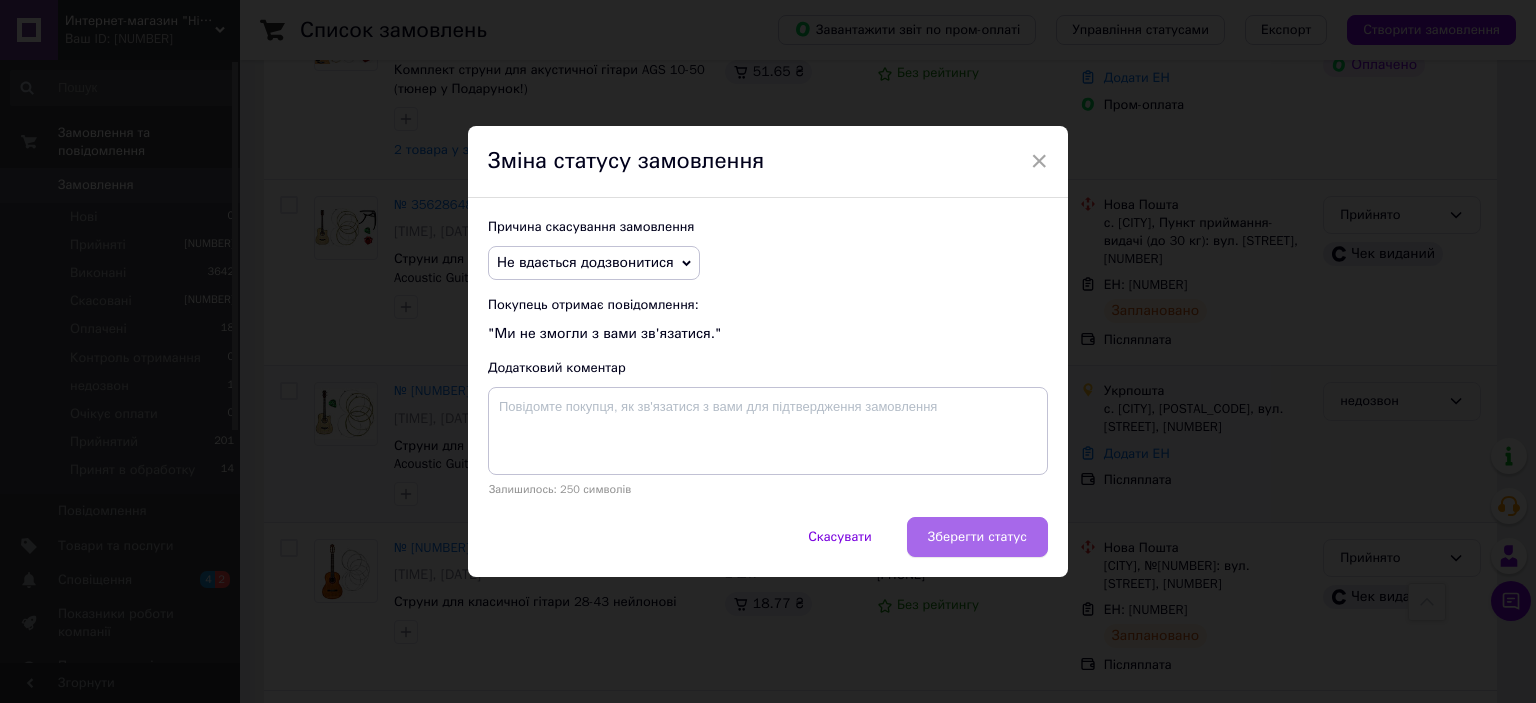 click on "Зберегти статус" at bounding box center (977, 537) 